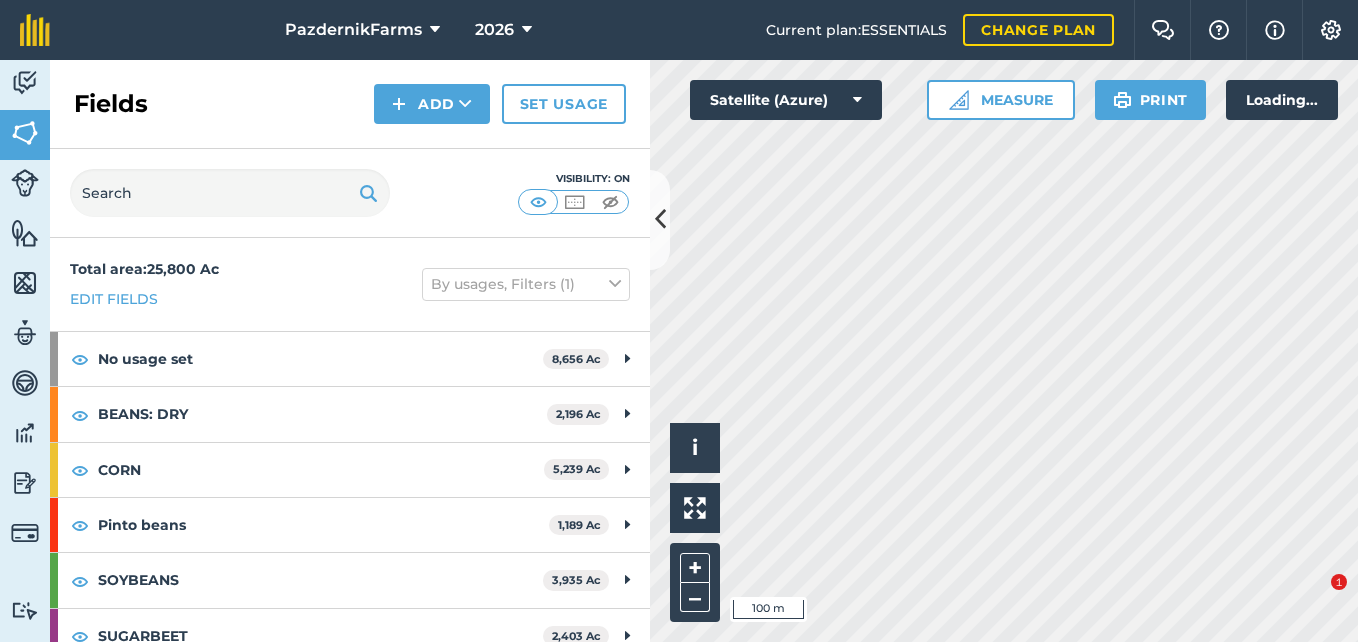 scroll, scrollTop: 0, scrollLeft: 0, axis: both 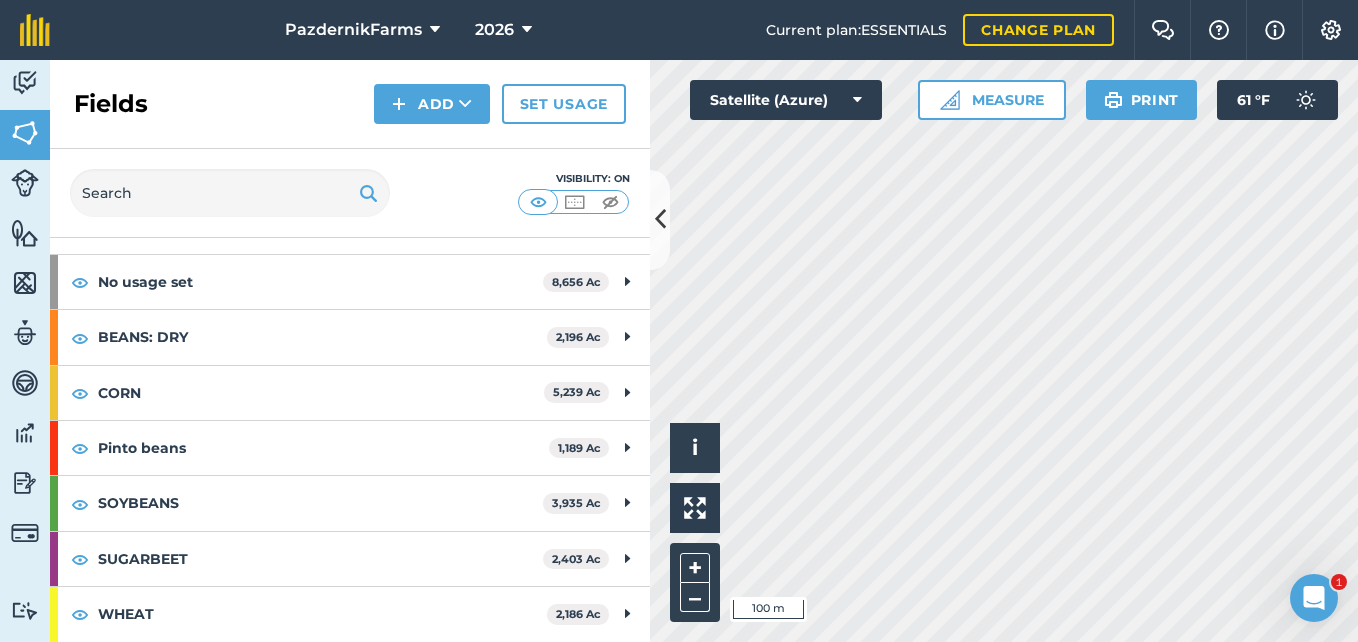 click at bounding box center [660, 220] 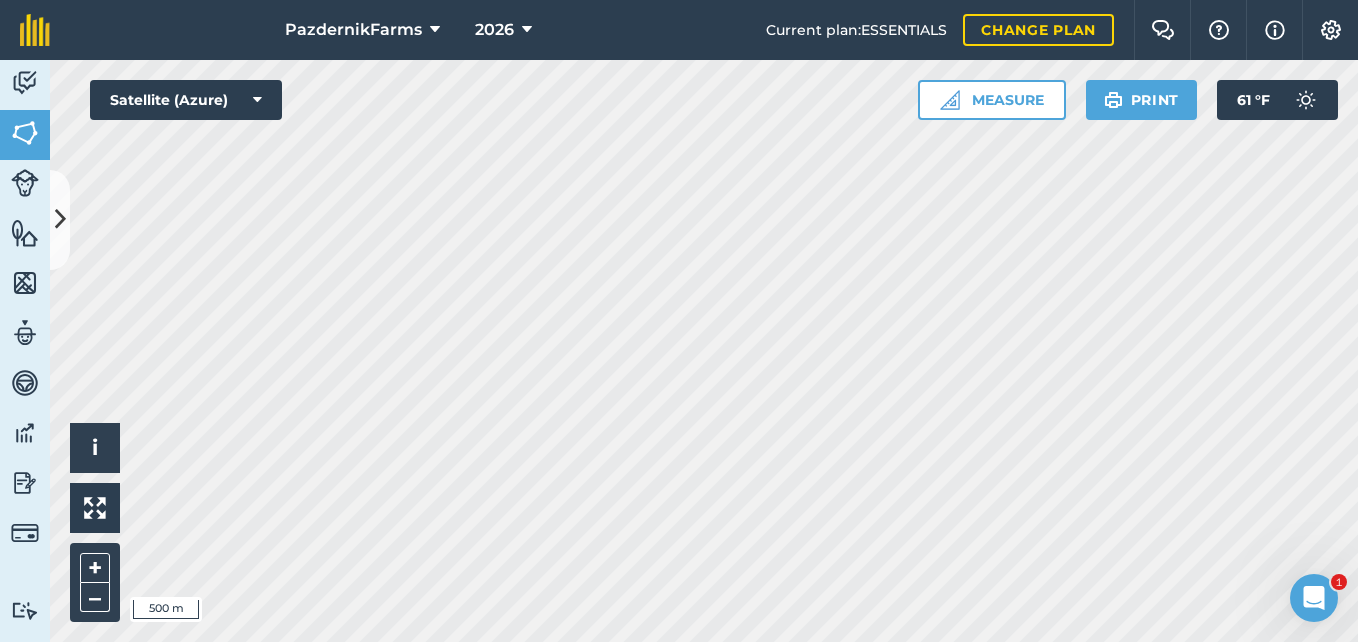 click on "PazdernikFarms 2026 Current plan : ESSENTIALS Change plan Farm Chat Help Info Settings PazdernikFarms - 2026 Reproduced with the permission of Microsoft Printed on 31/07/2025 Field usages No usage set BEANS: DRY CORN Pinto beans SOYBEANS SUGARBEET WHEAT Feature types Trees Water Activity Fields Livestock Features Maps Team Vehicles Data Reporting Billing Tutorials Tutorials Fields Add Set usage Visibility: On Total area : 25,800 Ac Edit fields By usages, Filters (1) No usage set 8,656 Ac Balstad 156.2 Ac Balstad 147.9 Ac Balstad 269.1 Ac Balstad 302.9 Ac Balstad 282 Ac Balstad 260.1 Ac Balstad 321.9 Ac Balstad 223.7 Ac Balstad 46.57 Ac Balstad 86.64 Ac Balstad 77.41 Ac Balstad 234.2 Ac Balstad 396.8 Ac Balstad 73.83 Ac Balstad 206 Ac Balstad 68.97 Ac Balstad 507.1 Ac Balstad 61.89 Ac Balstad 73.1 Ac Balstad 530.5 Ac Balstad 37.21 Ac Balstad 151.5 Ac Balstad 122.3 Ac Balstad 114.3 Ac Balstad 126.4 Ac Ac" at bounding box center [679, 321] 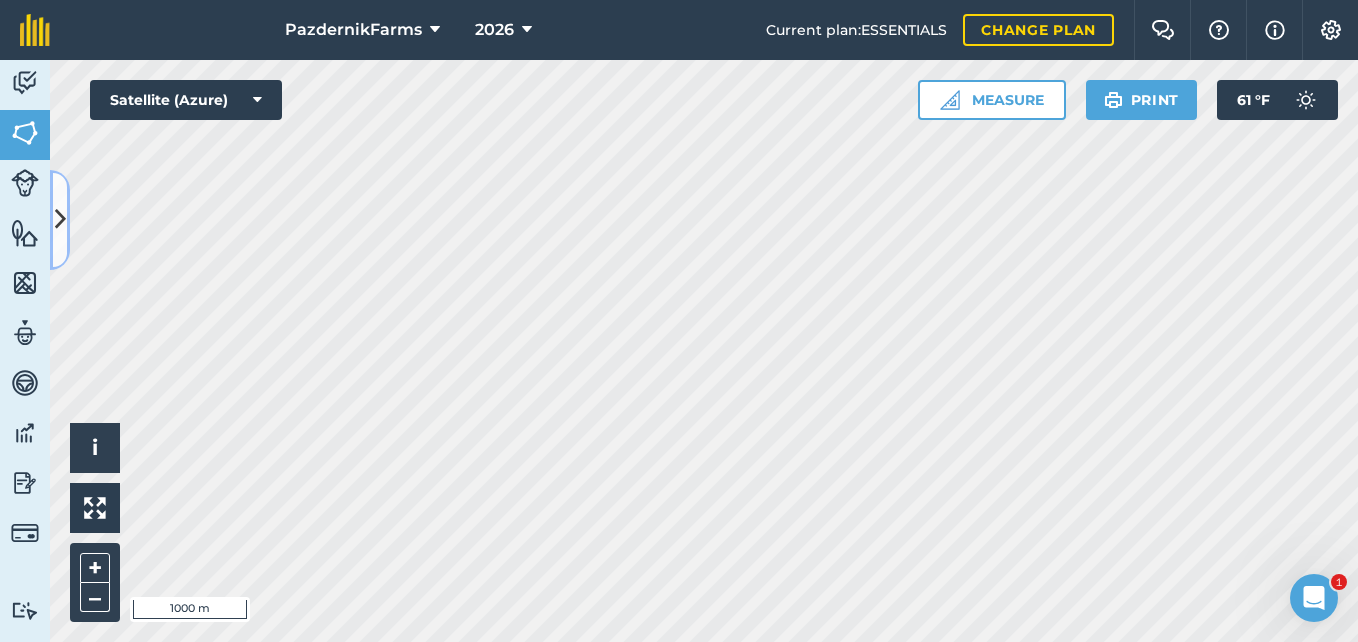 click at bounding box center (60, 220) 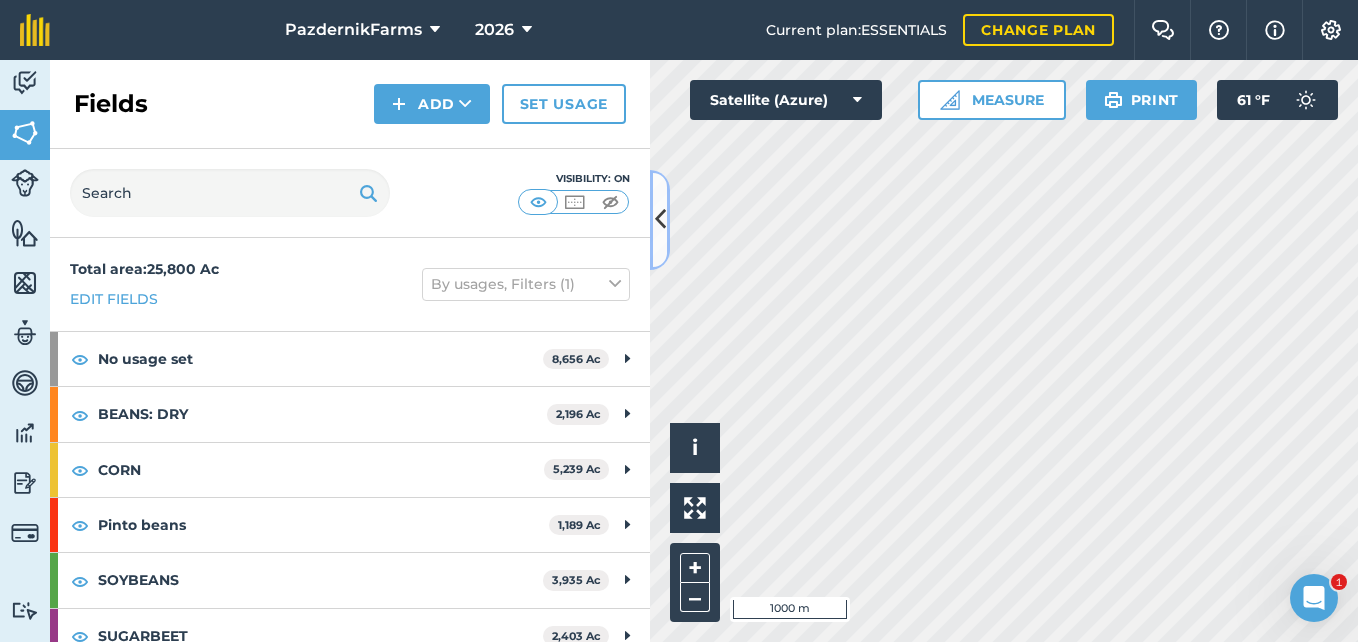 scroll, scrollTop: 77, scrollLeft: 0, axis: vertical 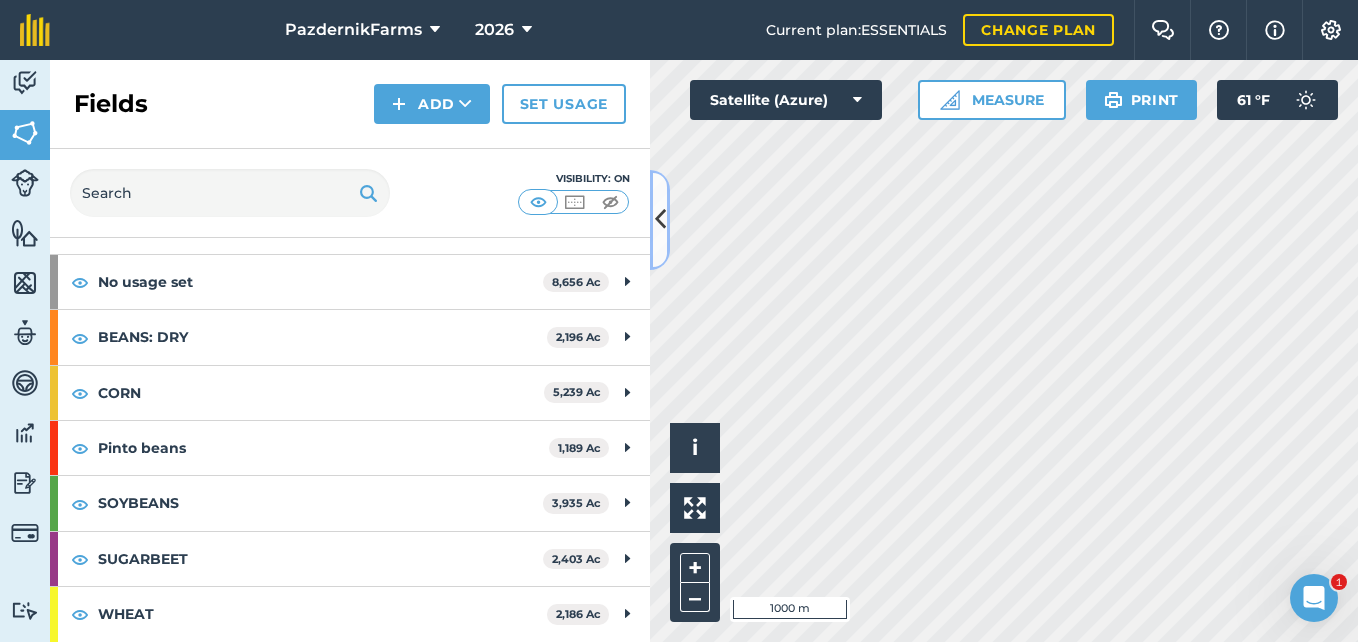 click at bounding box center [660, 220] 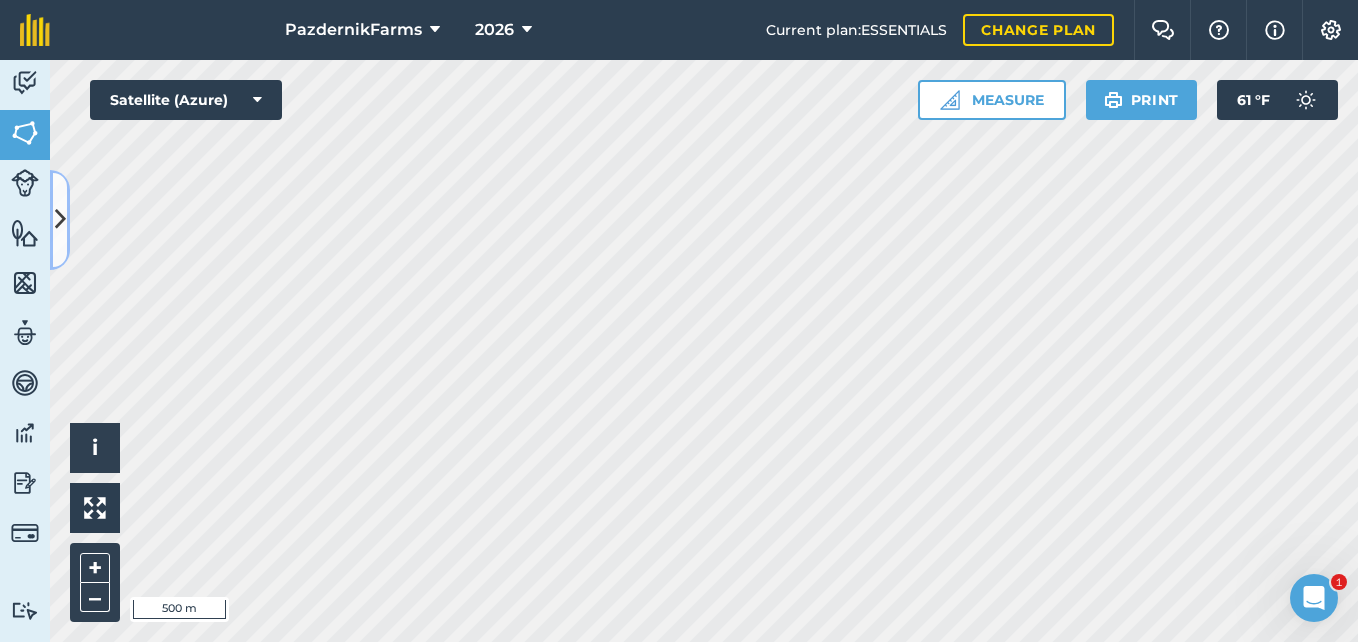 click at bounding box center [60, 219] 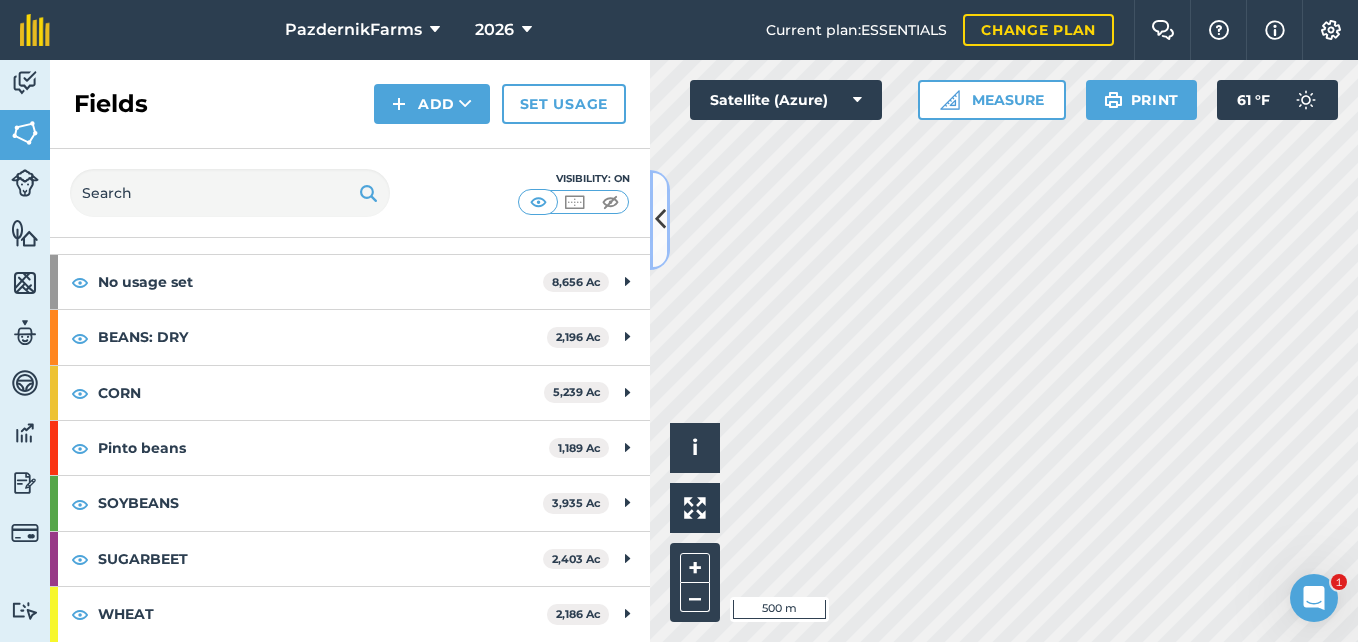 click at bounding box center (660, 220) 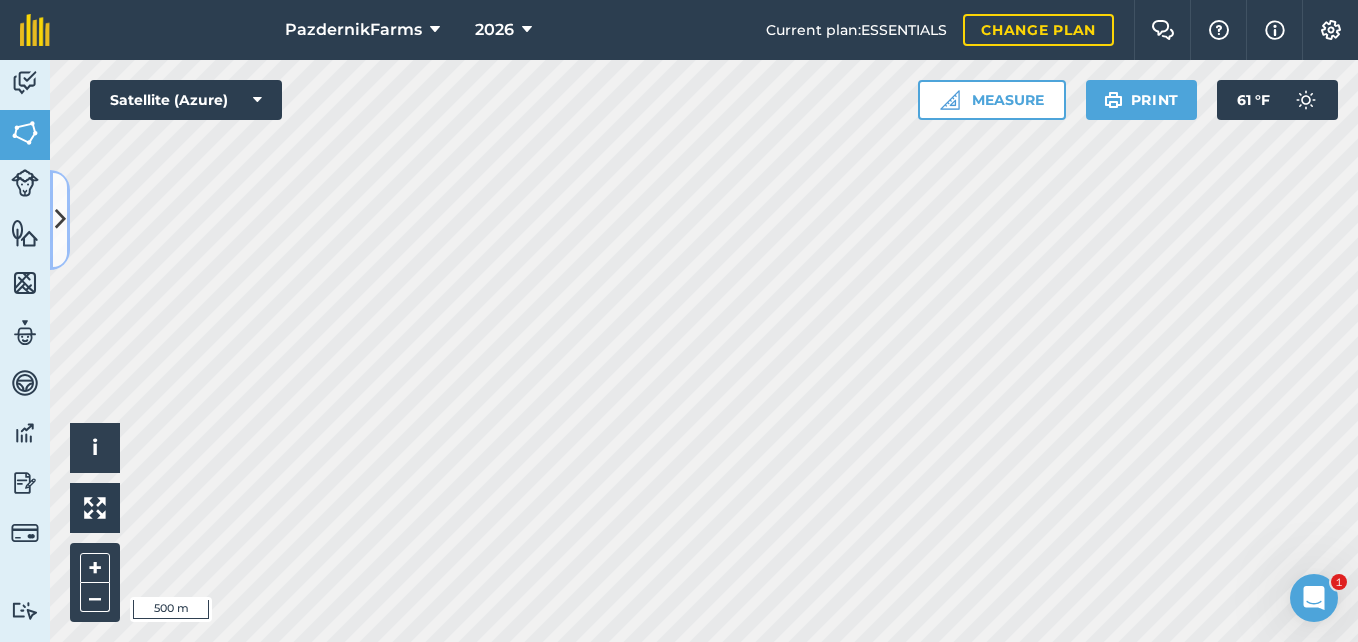 click at bounding box center (60, 219) 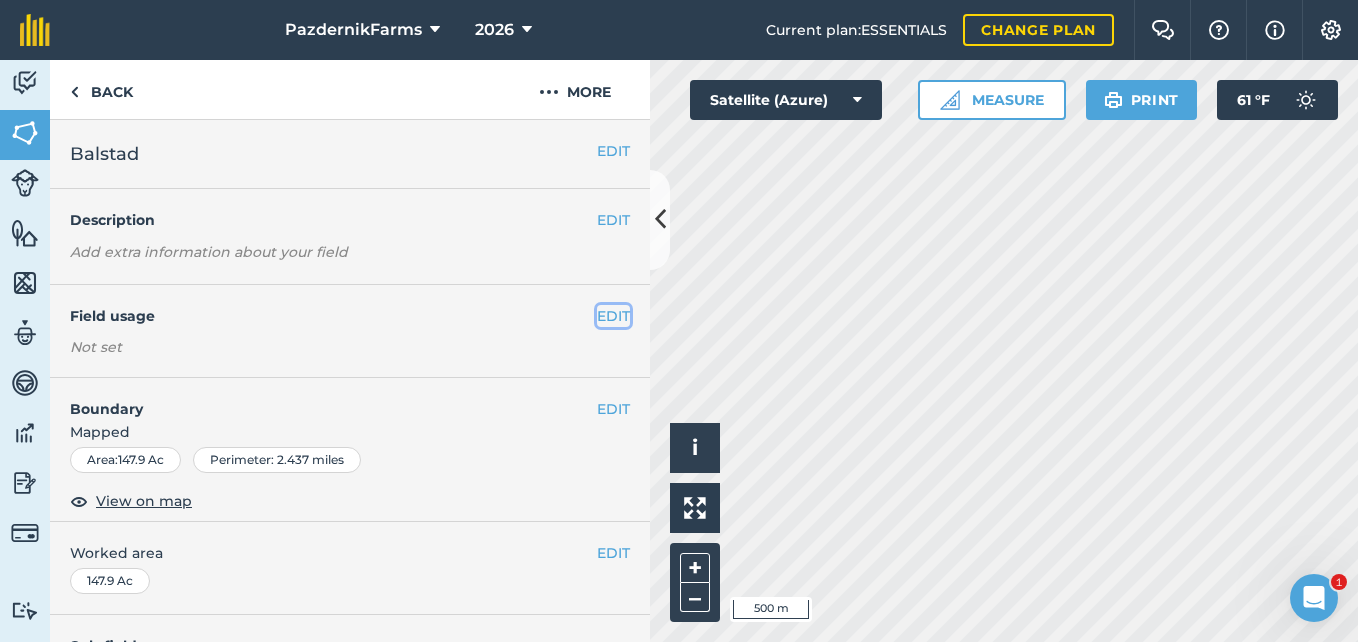 click on "EDIT" at bounding box center (613, 316) 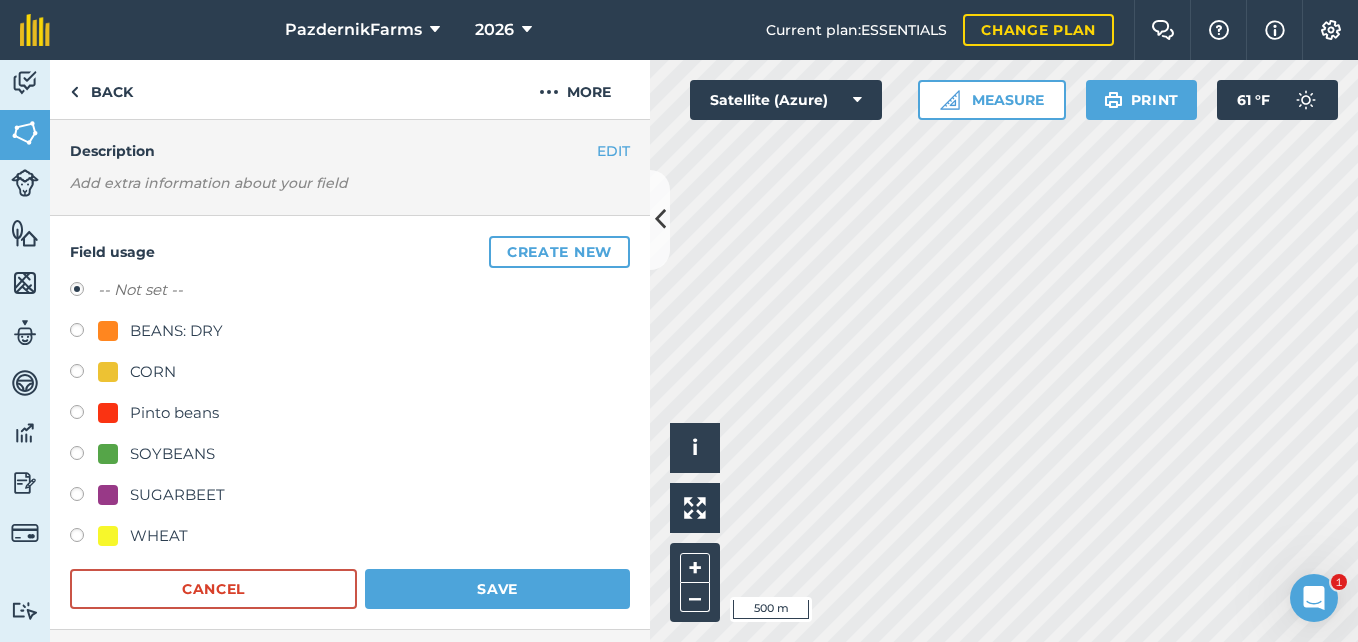 scroll, scrollTop: 100, scrollLeft: 0, axis: vertical 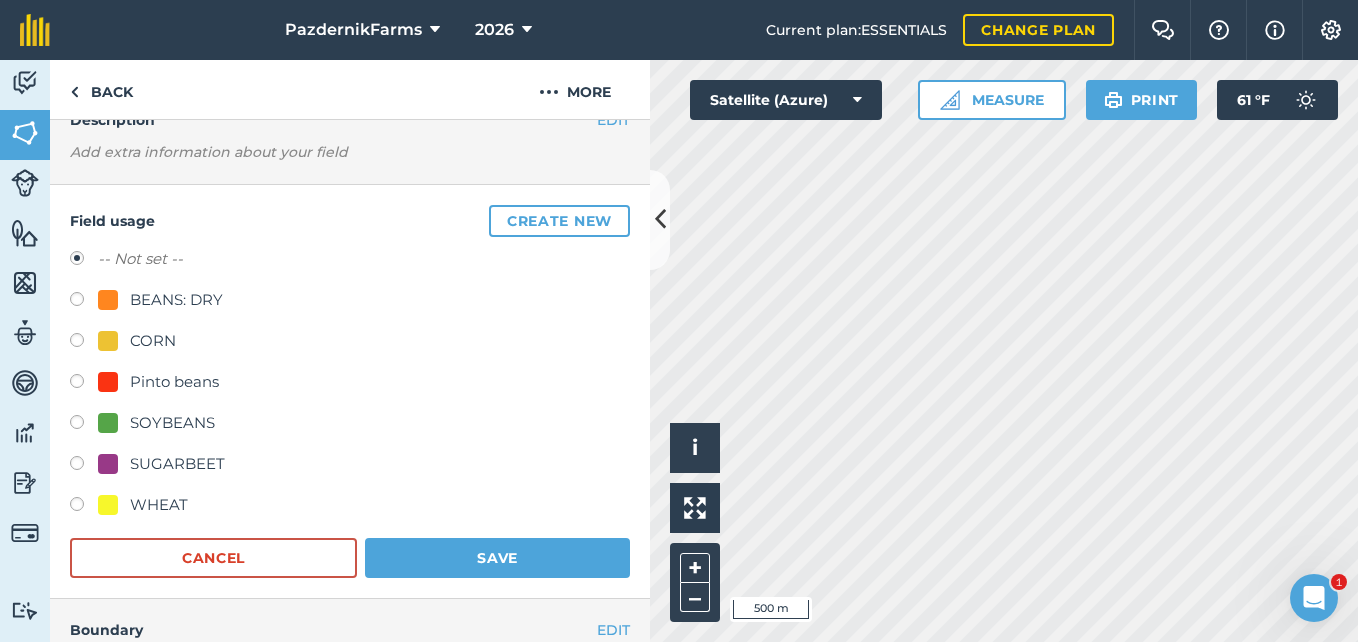 click at bounding box center (108, 505) 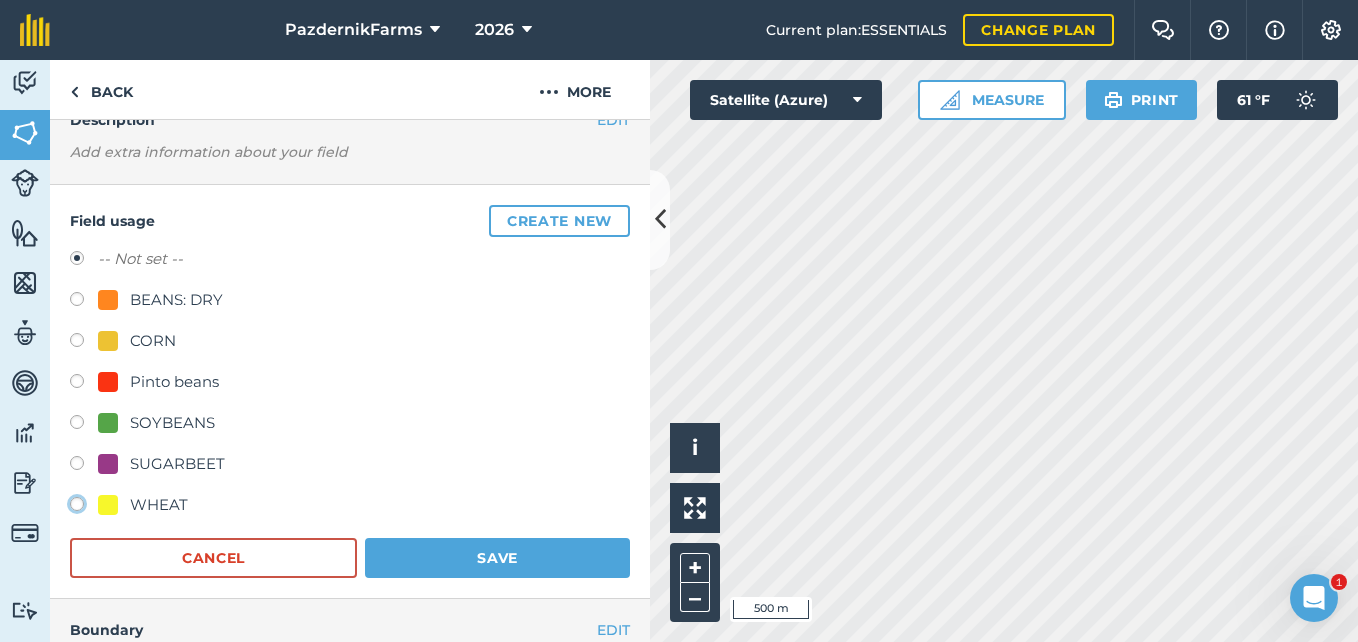 click on "WHEAT" at bounding box center [-9923, 503] 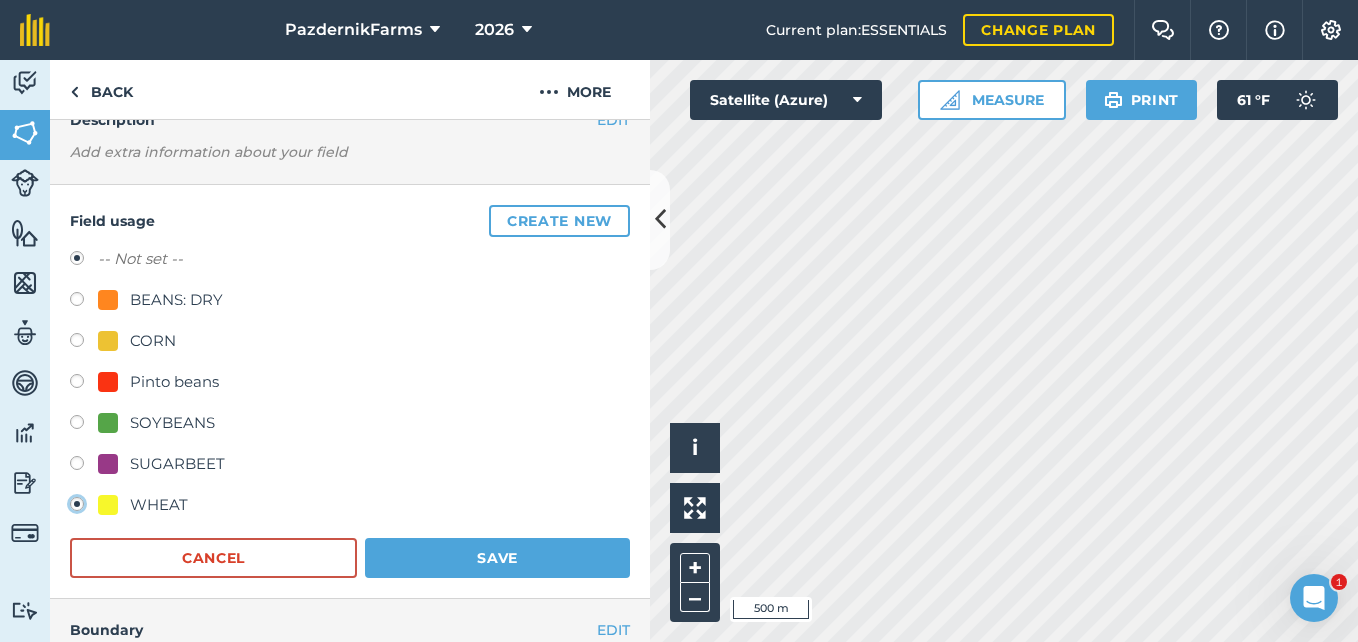 radio on "true" 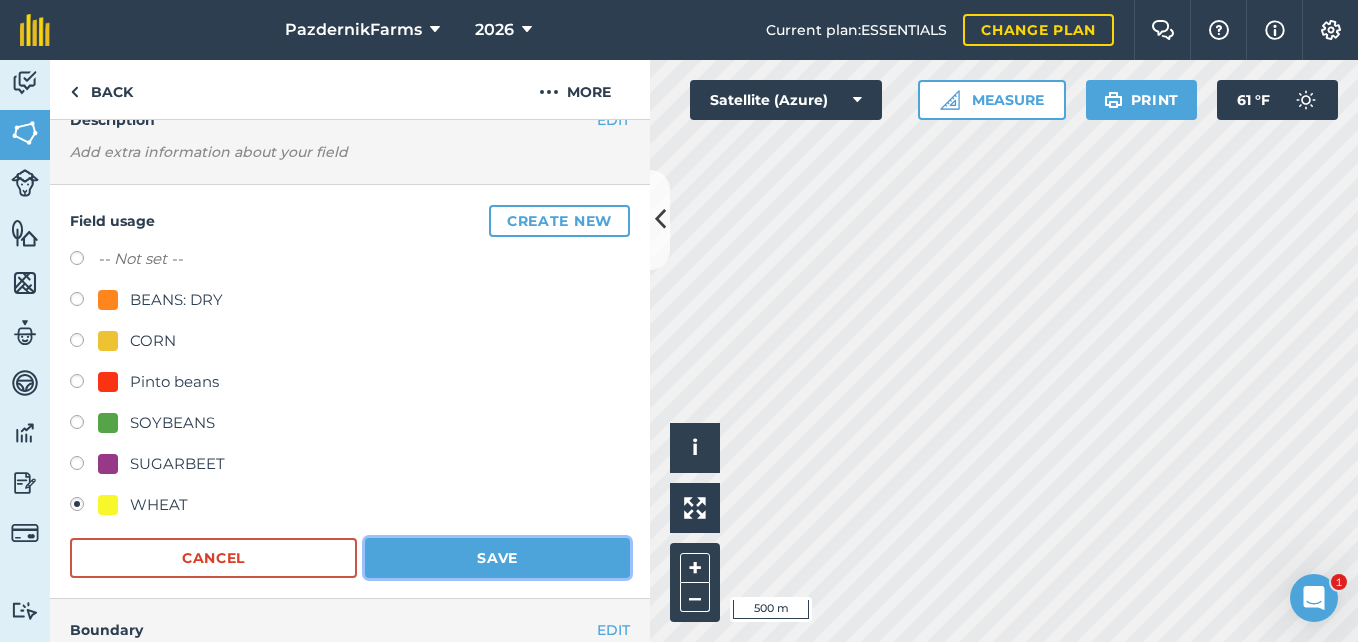 click on "Save" at bounding box center [497, 558] 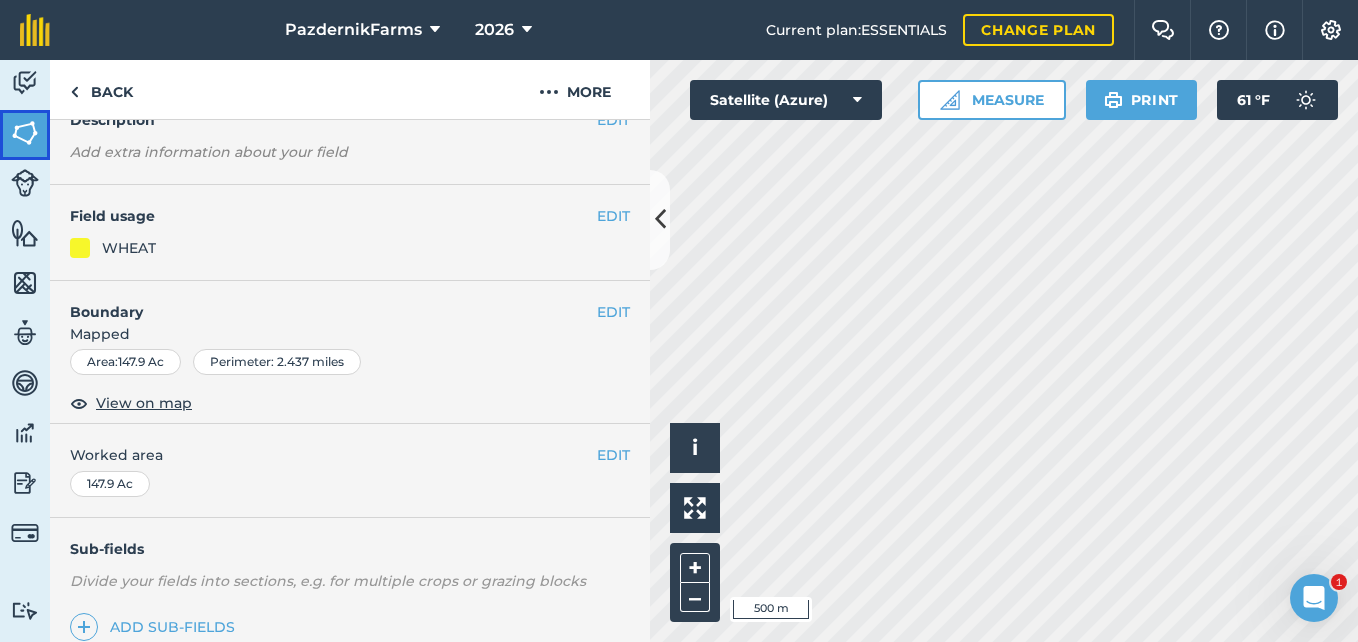 click at bounding box center (25, 133) 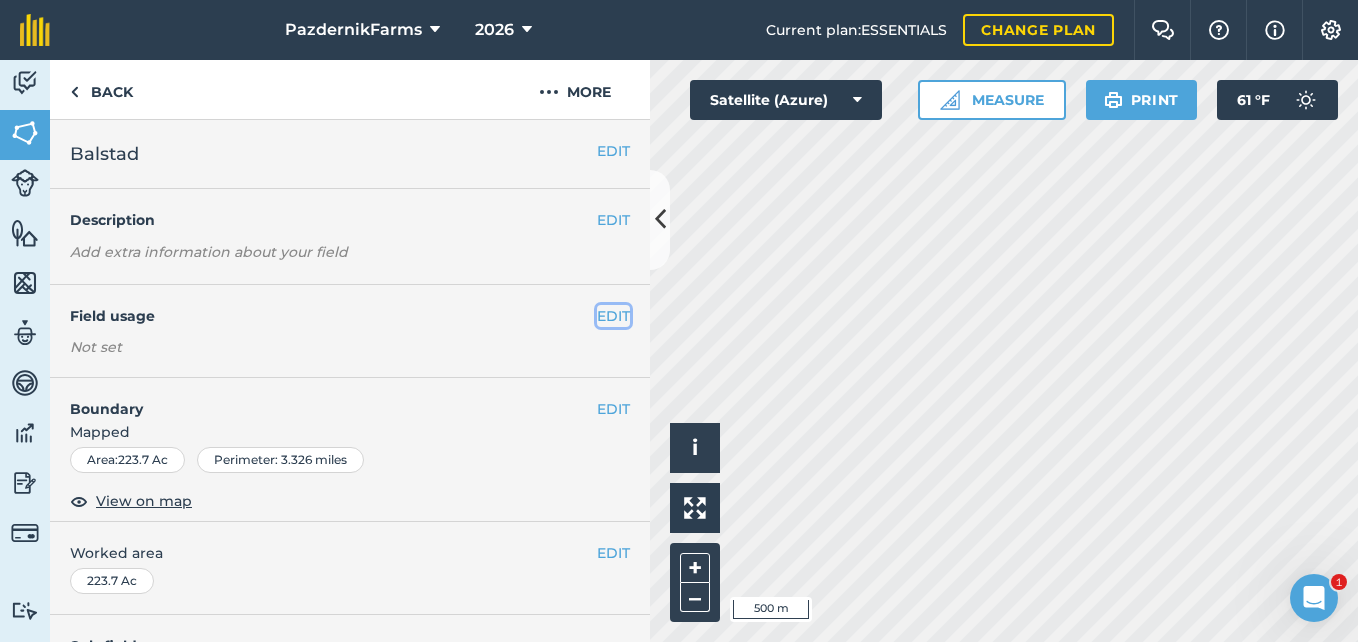 click on "EDIT" at bounding box center [613, 316] 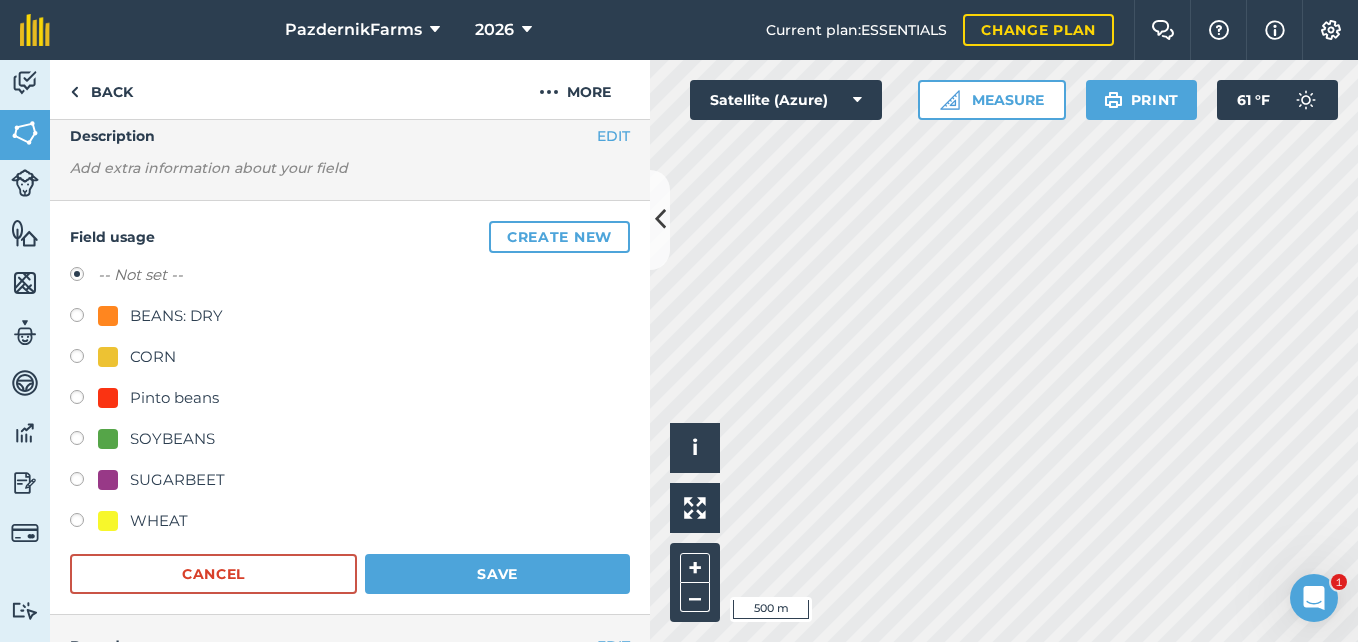 scroll, scrollTop: 200, scrollLeft: 0, axis: vertical 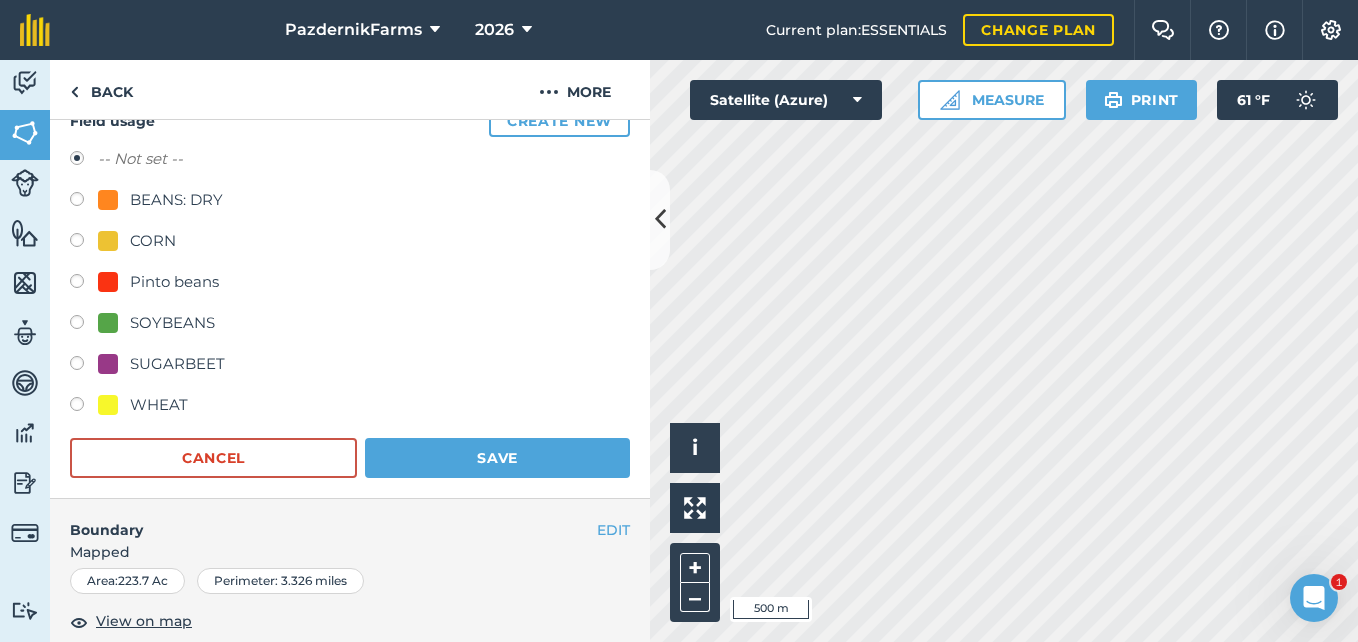 click at bounding box center [84, 407] 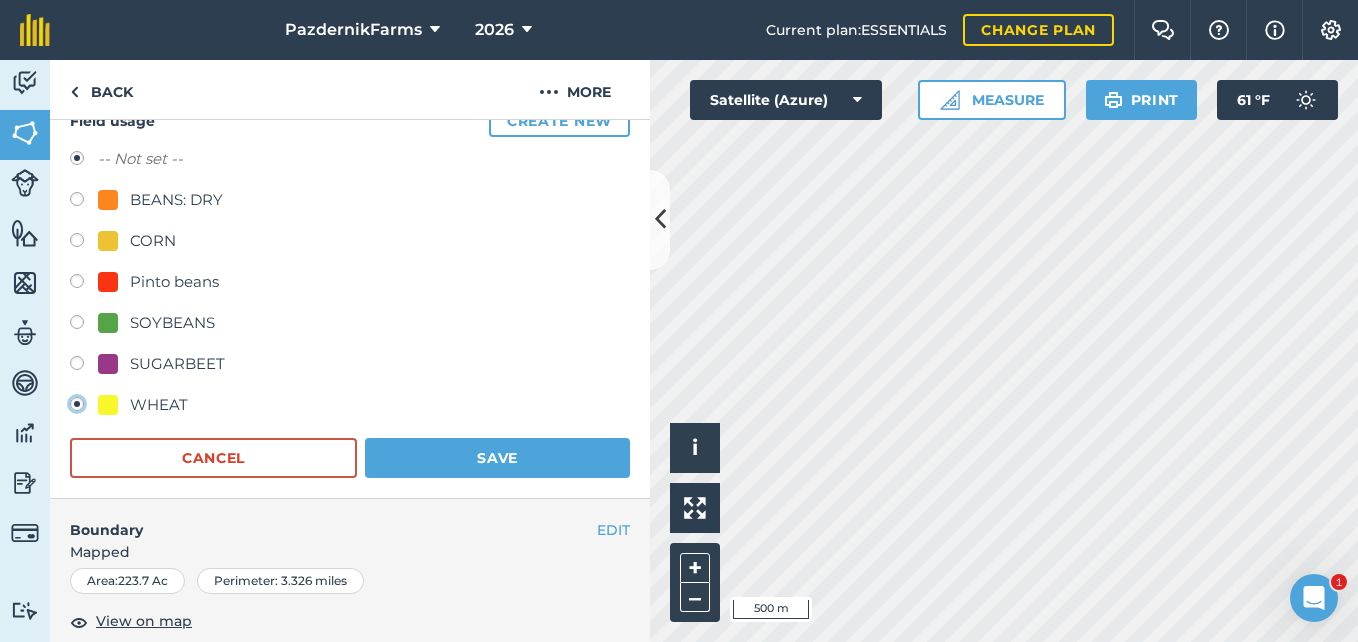 radio on "true" 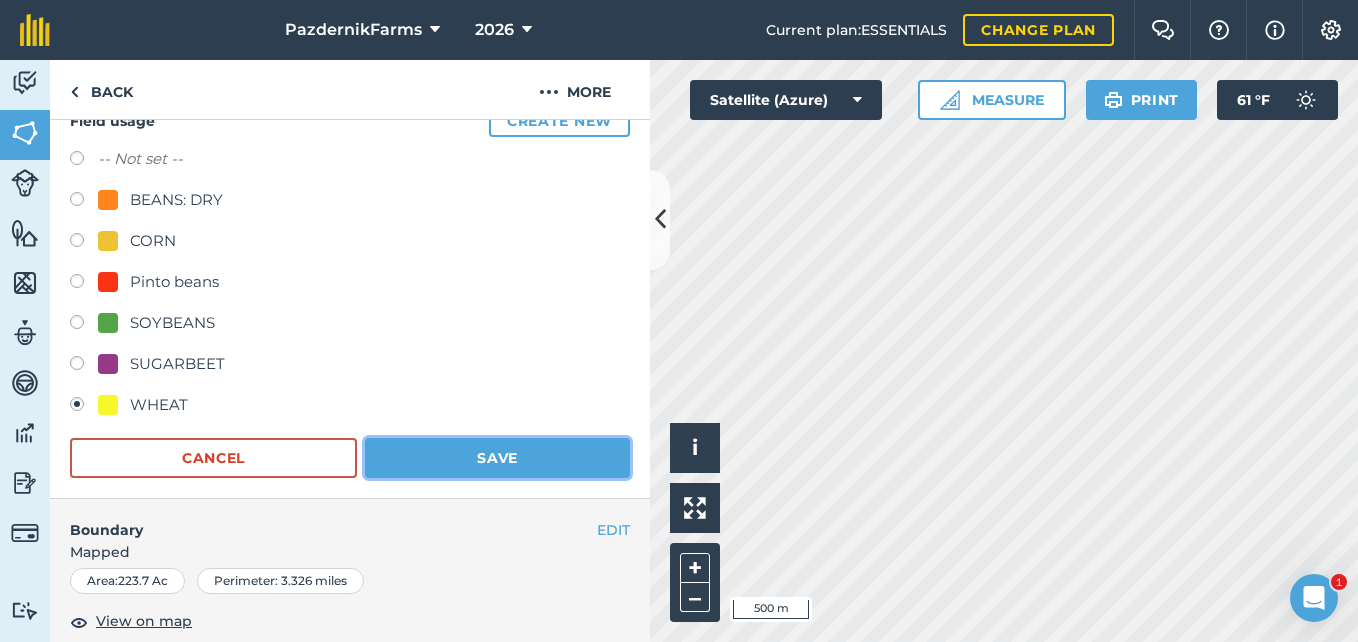 click on "Save" at bounding box center [497, 458] 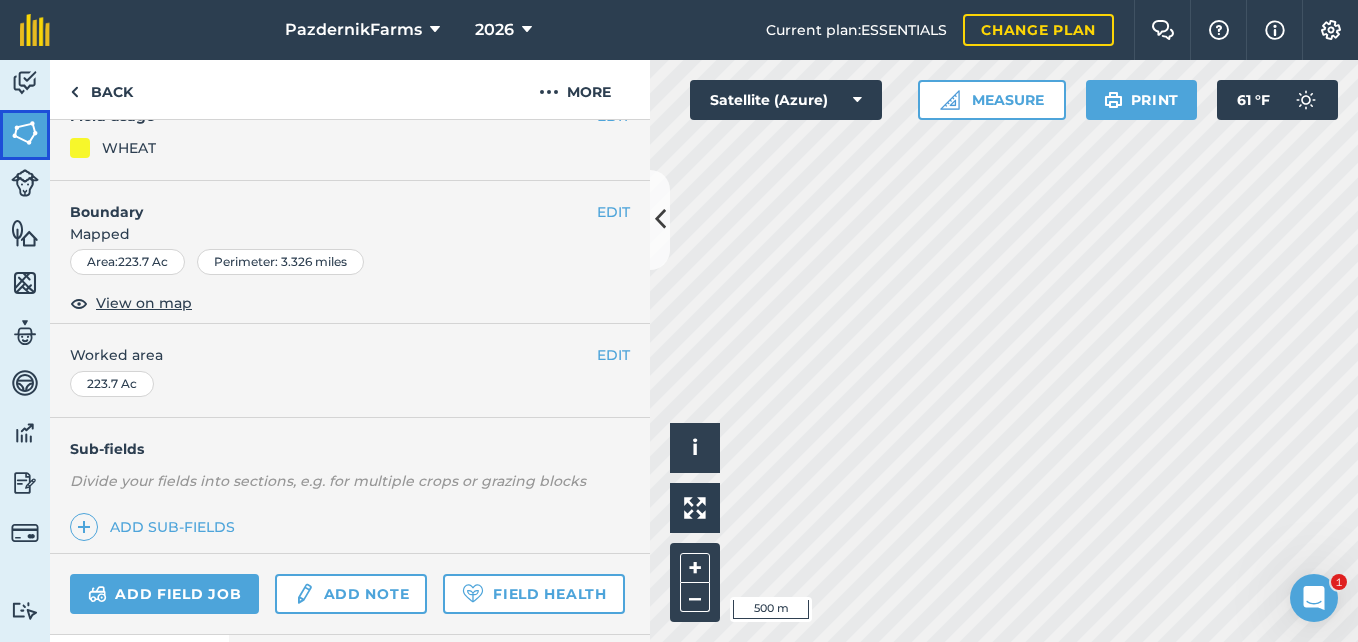 click at bounding box center [25, 133] 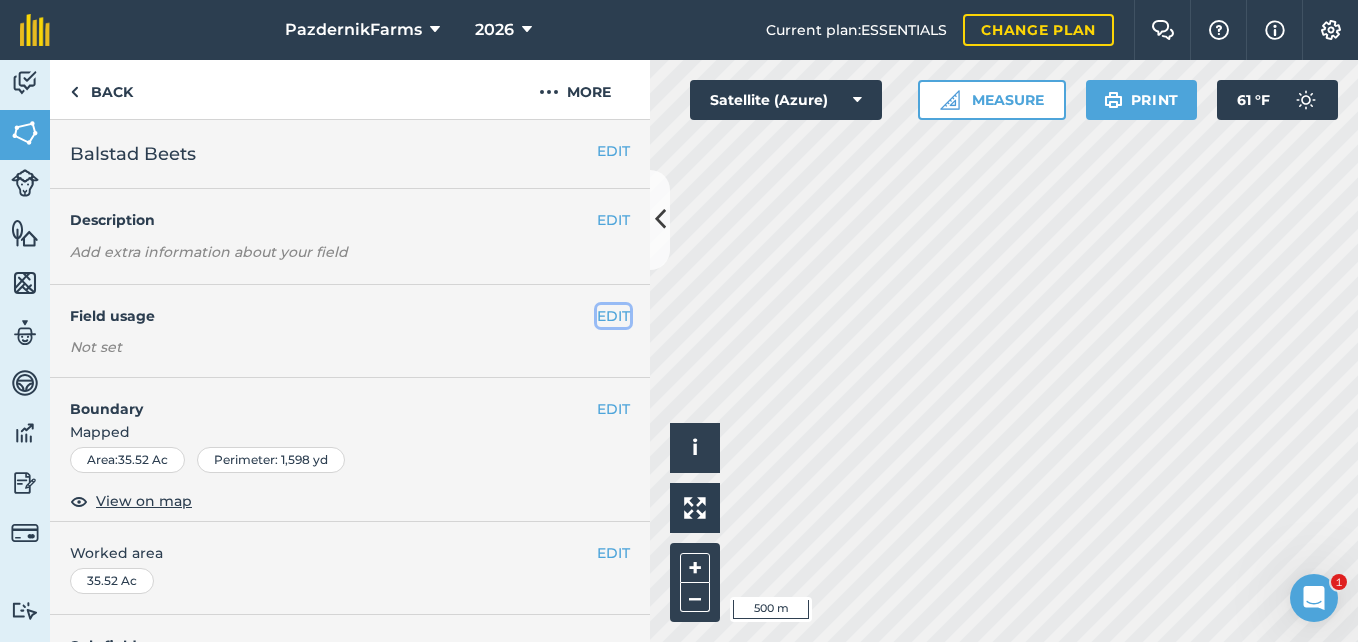 click on "EDIT" at bounding box center [613, 316] 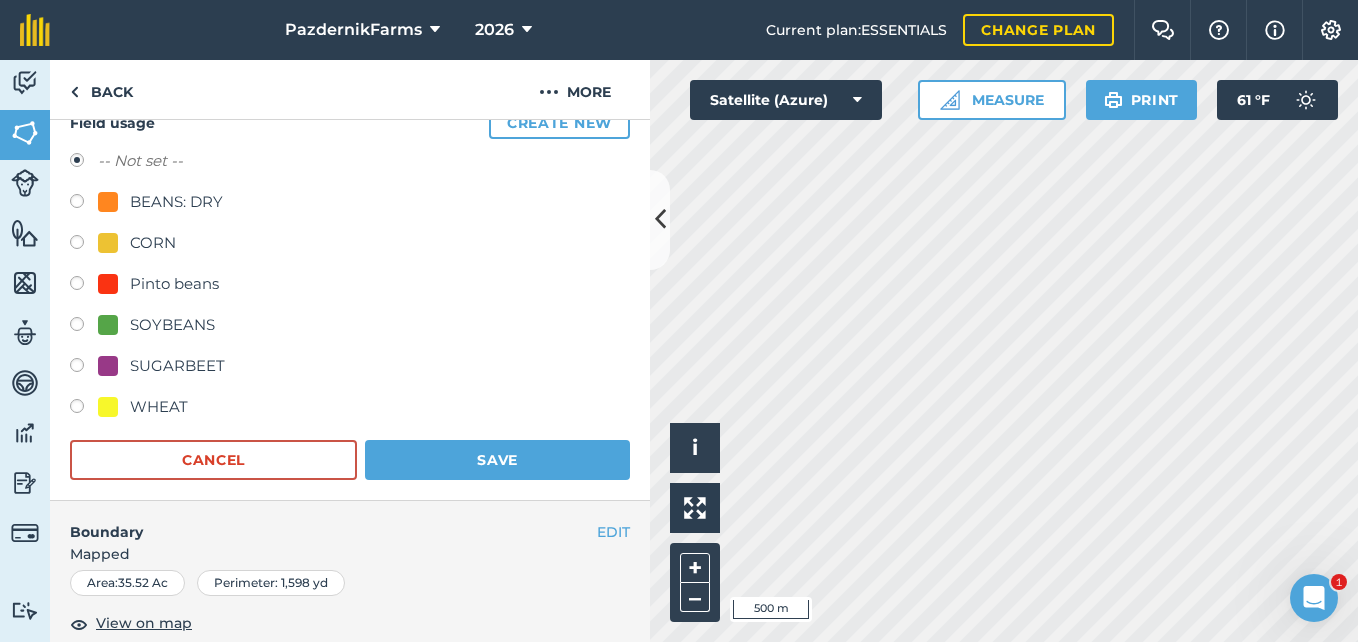 scroll, scrollTop: 200, scrollLeft: 0, axis: vertical 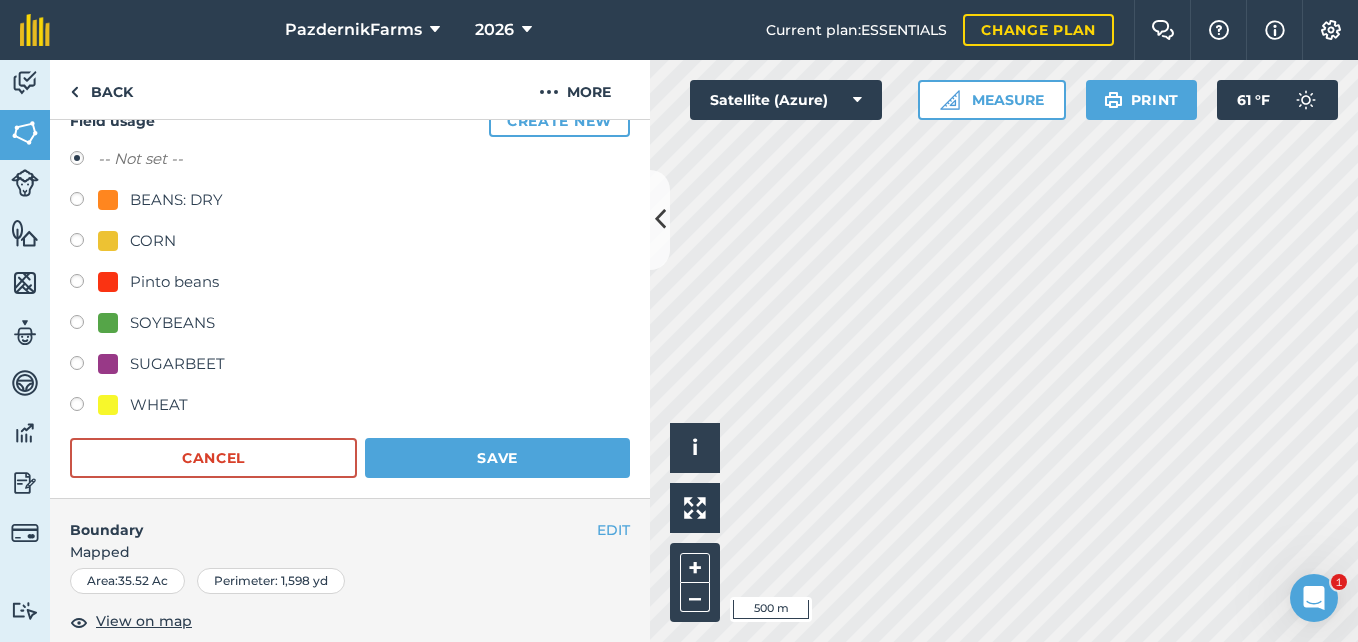 click at bounding box center (108, 405) 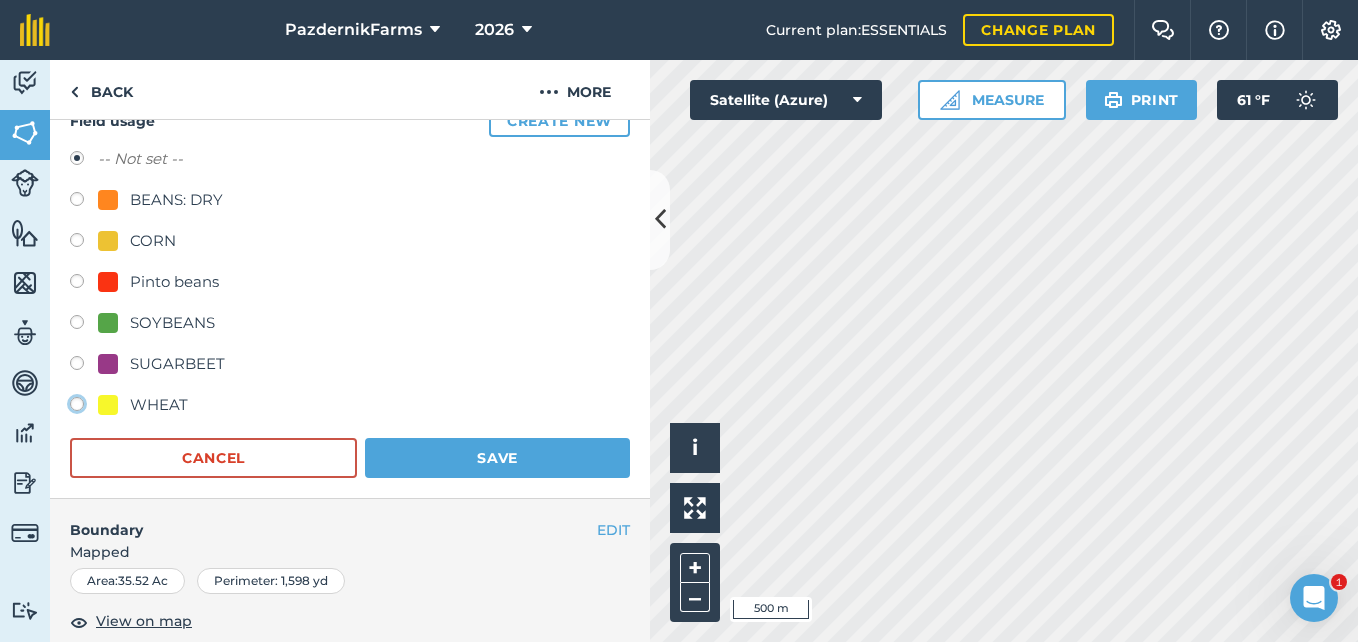 click on "WHEAT" at bounding box center [-9923, 403] 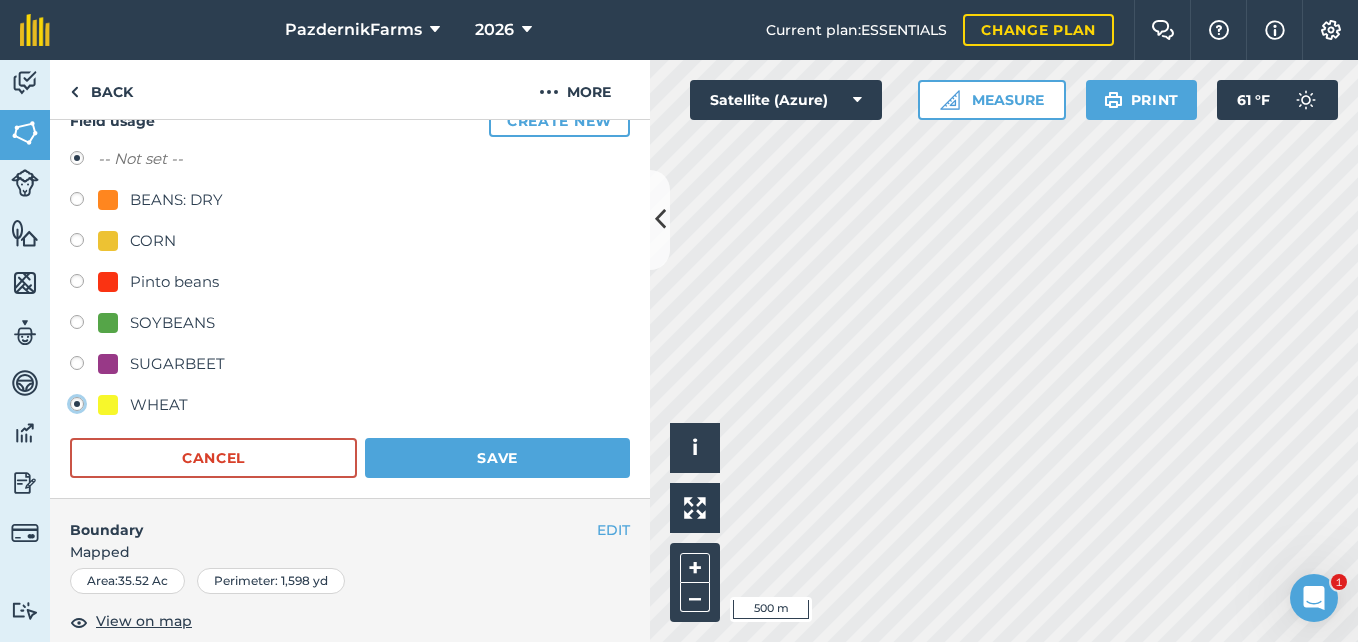radio on "true" 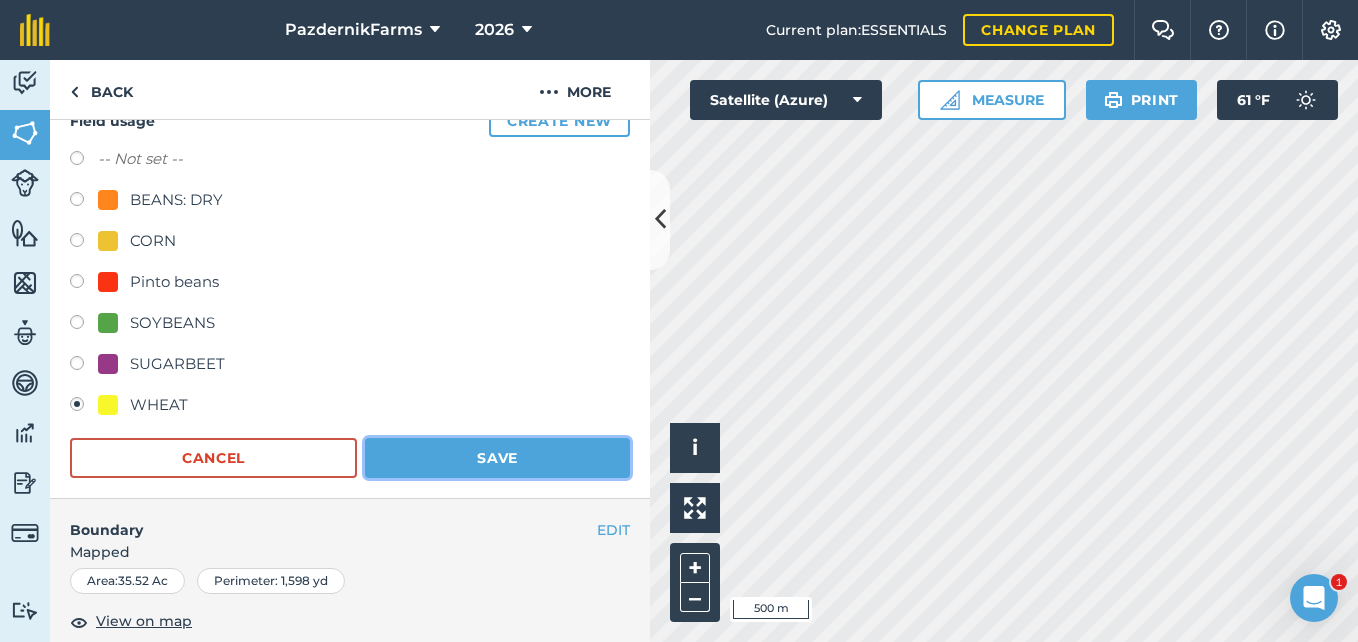 click on "Save" at bounding box center [497, 458] 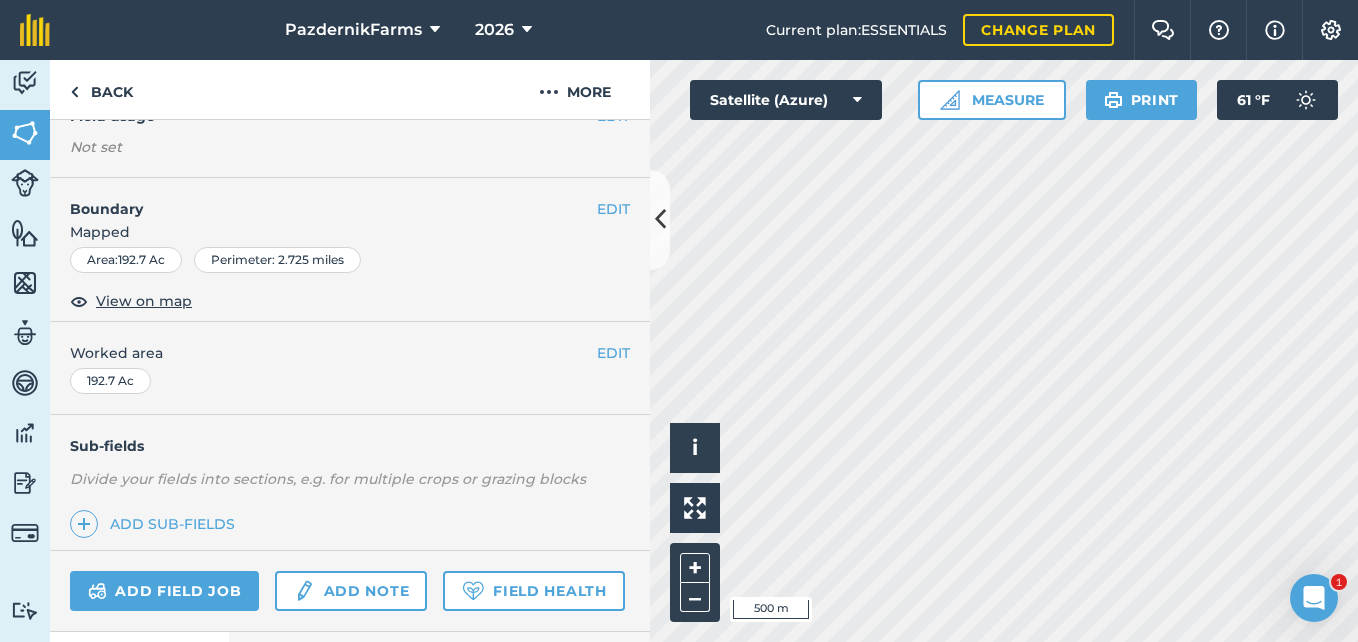 scroll, scrollTop: 100, scrollLeft: 0, axis: vertical 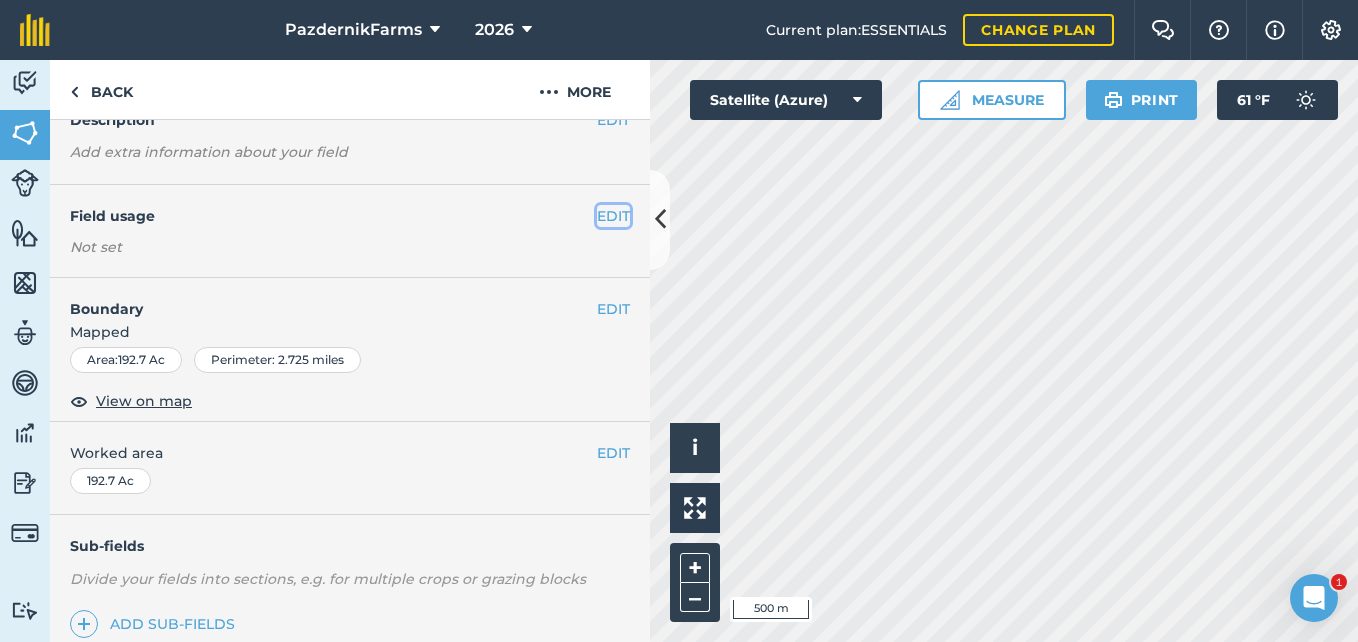 click on "EDIT" at bounding box center [613, 216] 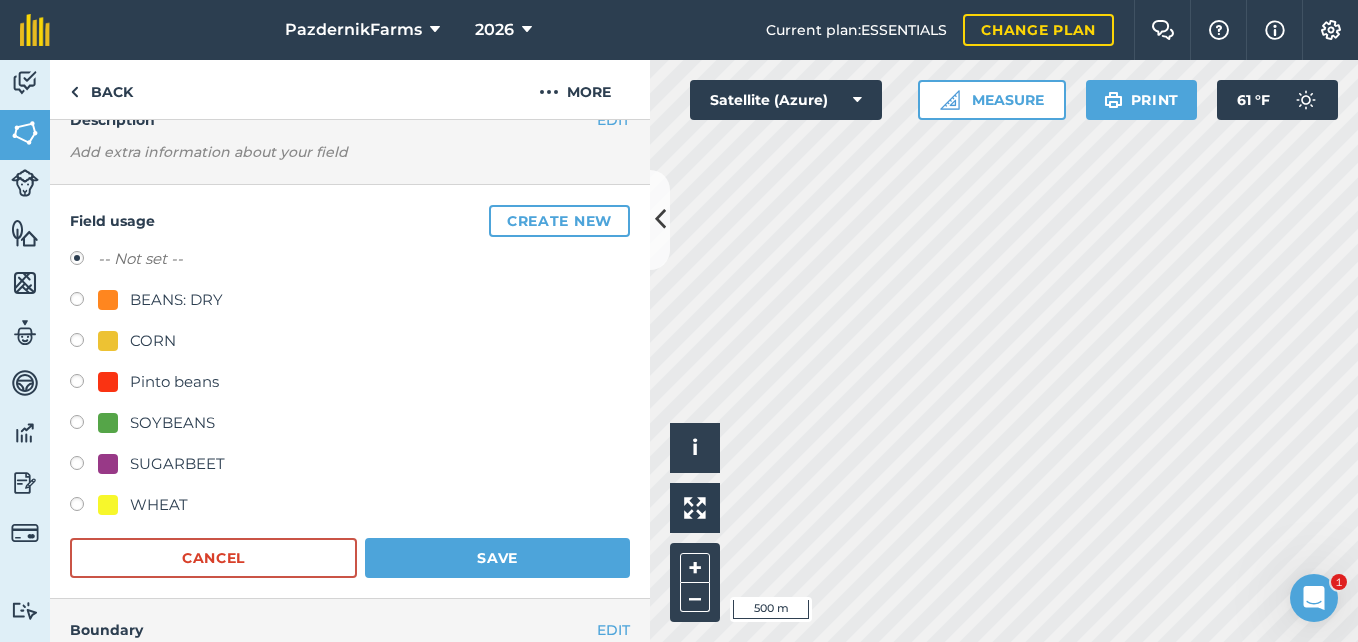 click at bounding box center (108, 505) 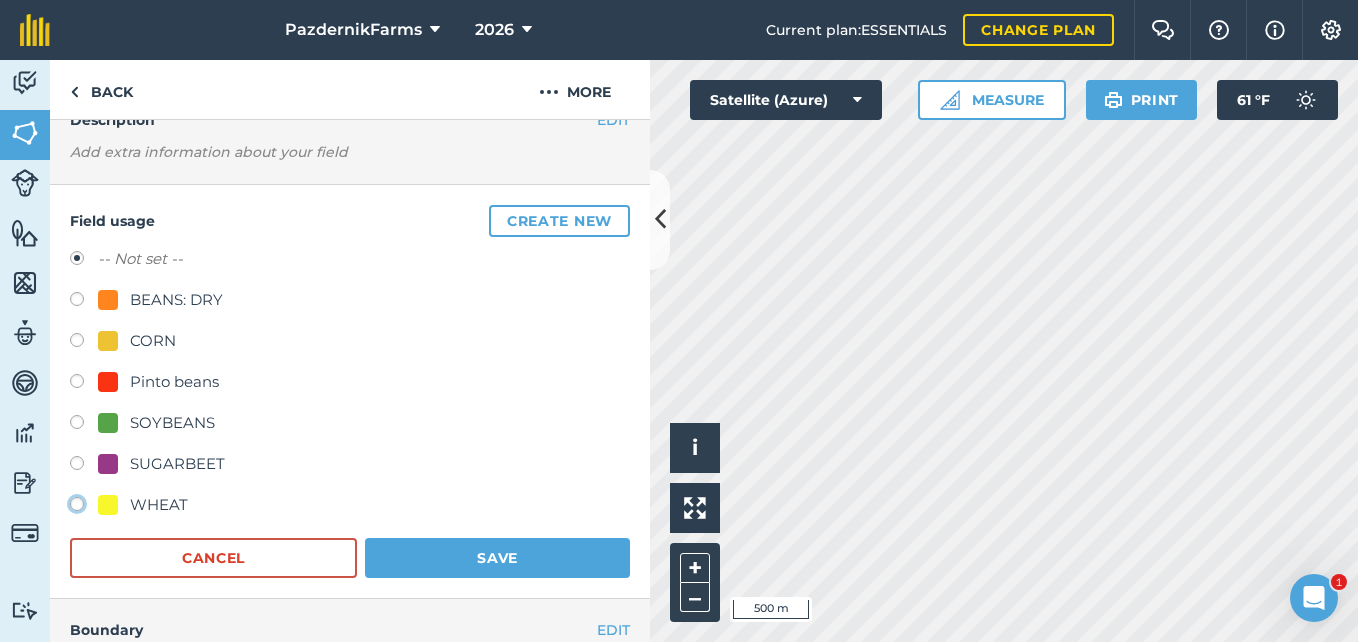 click on "WHEAT" at bounding box center (-9923, 503) 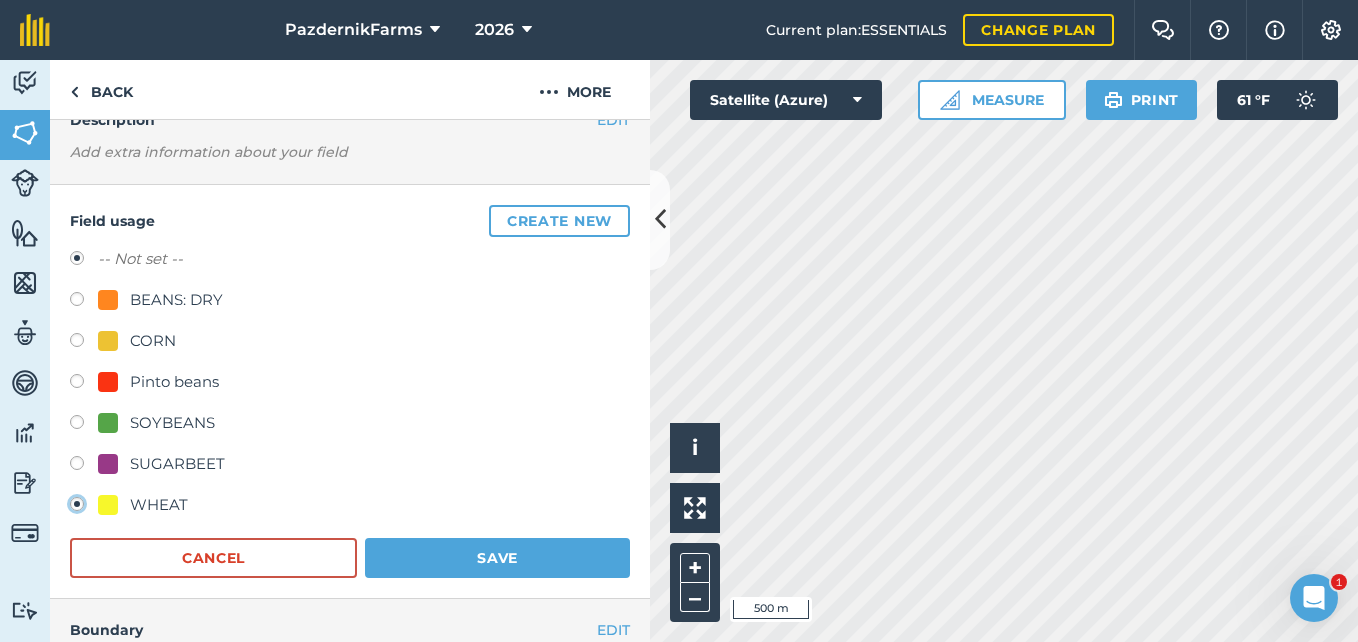 radio on "true" 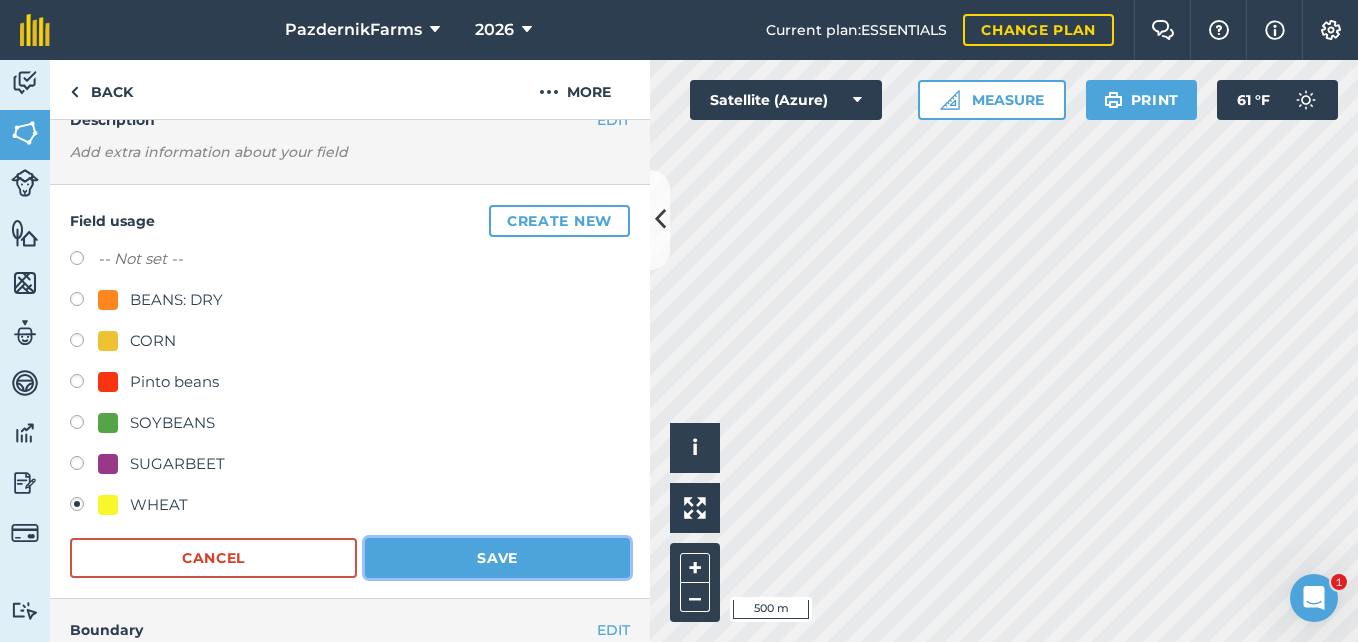 click on "Save" at bounding box center [497, 558] 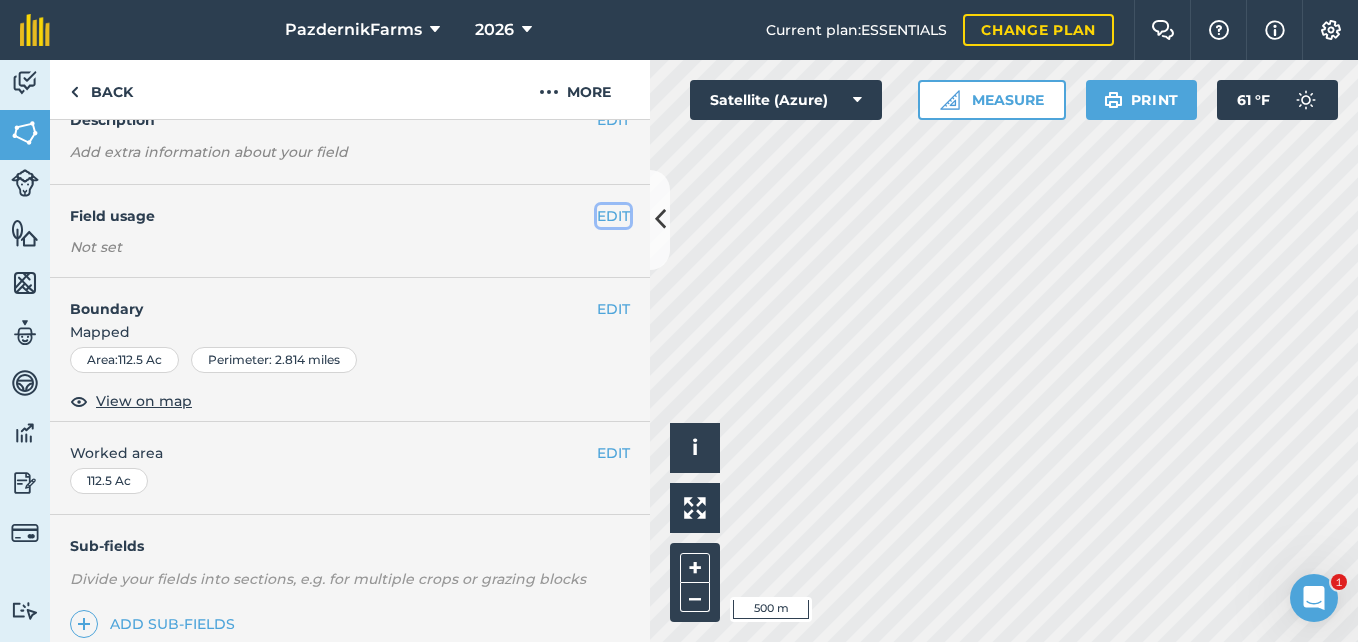 click on "EDIT" at bounding box center [613, 216] 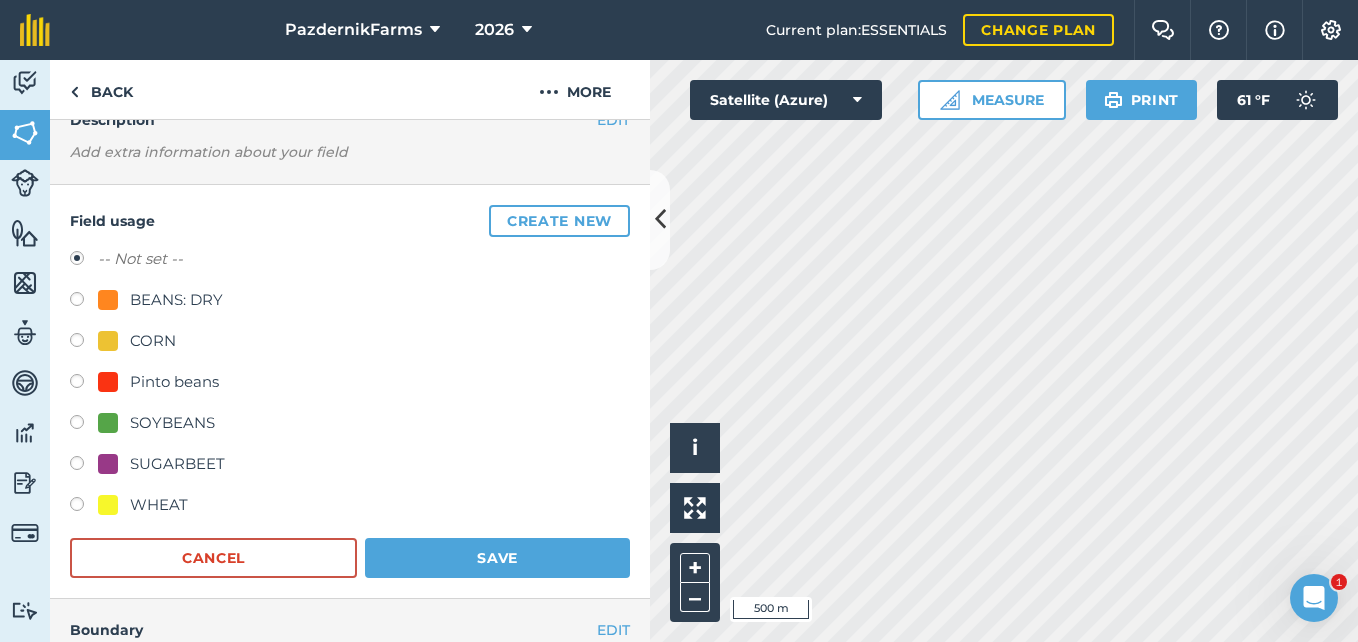click at bounding box center [84, 507] 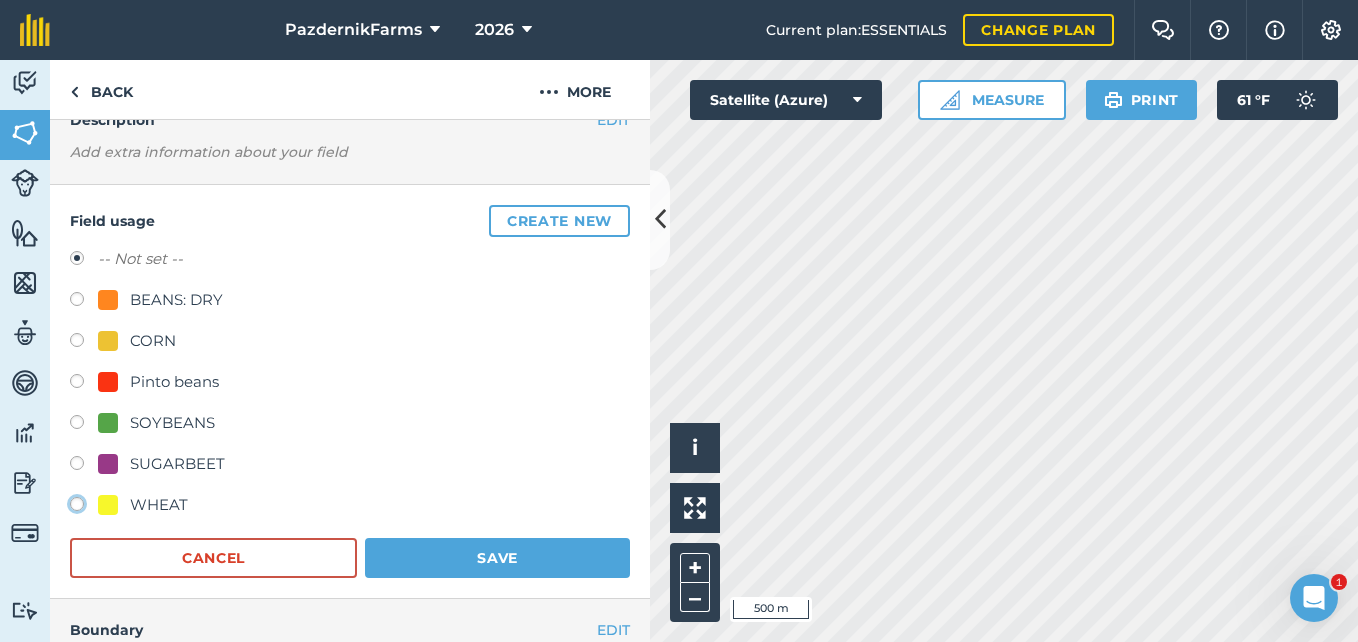 radio on "true" 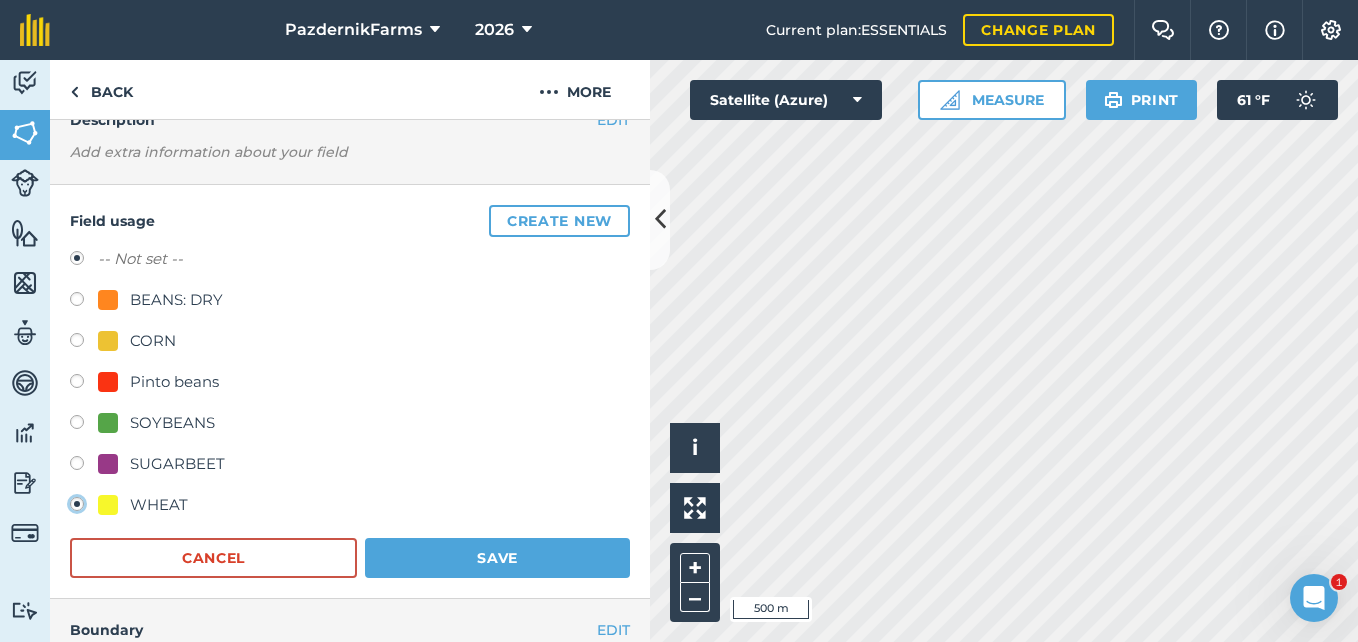 radio on "false" 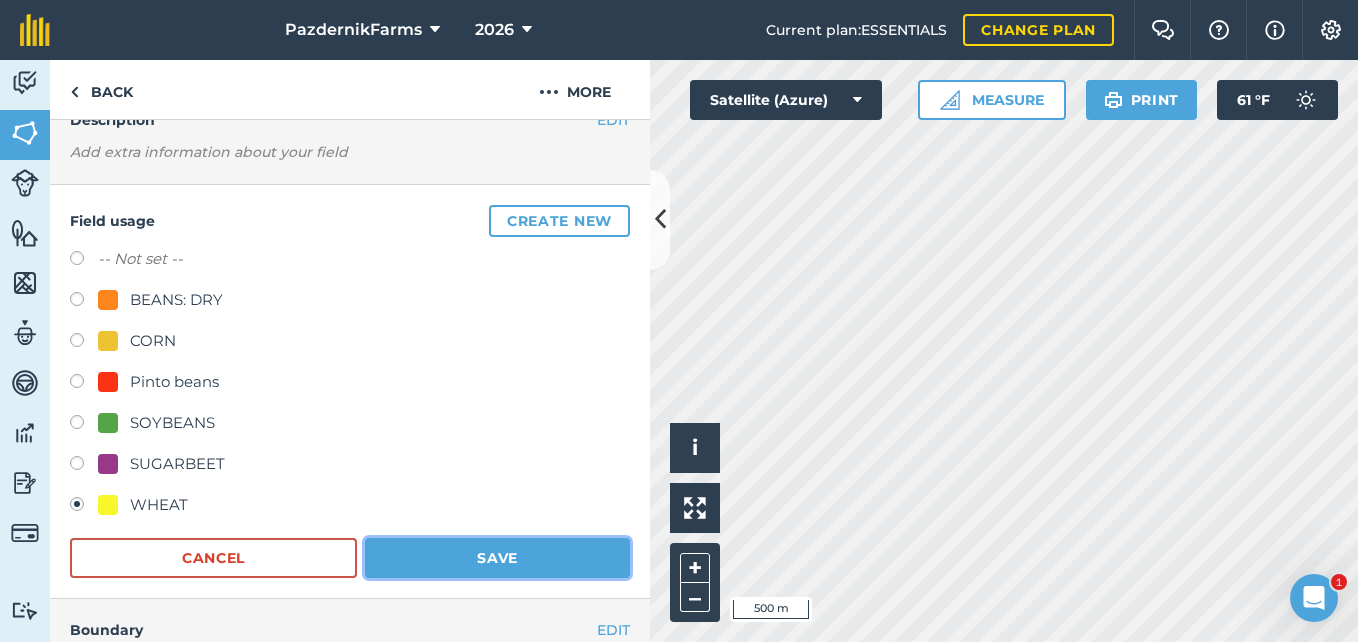 click on "Save" at bounding box center (497, 558) 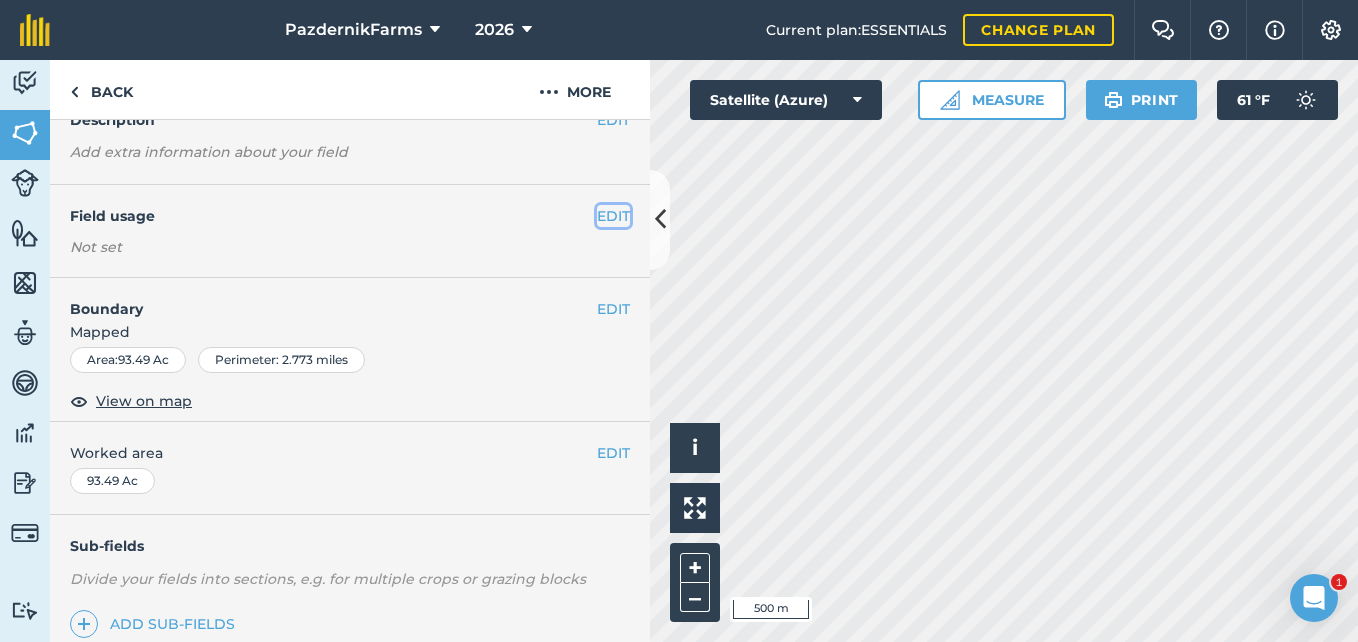 click on "EDIT" at bounding box center [613, 216] 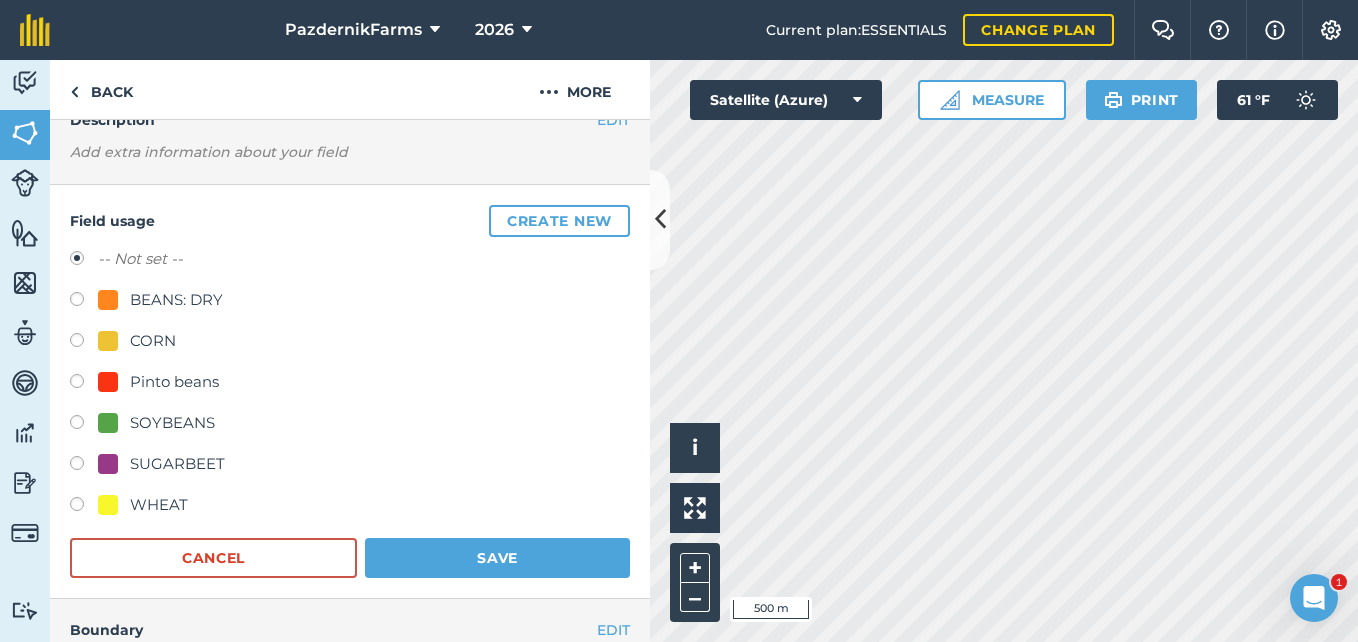 click on "WHEAT" at bounding box center [159, 505] 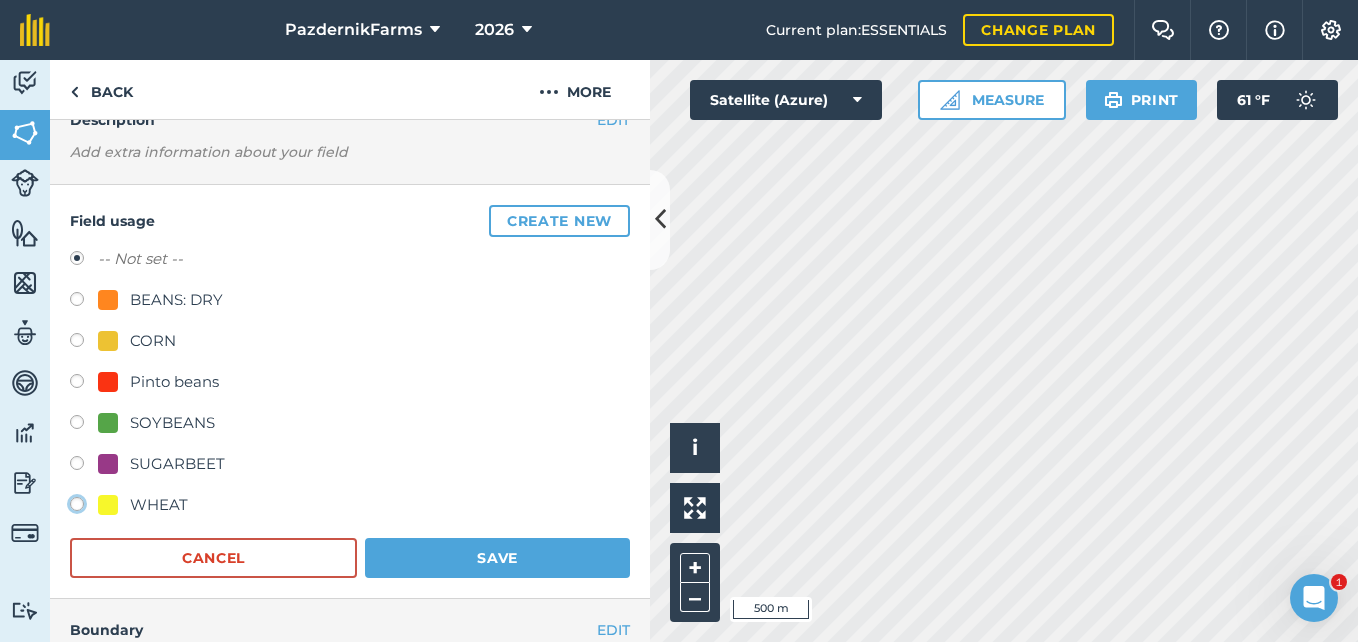 click on "WHEAT" at bounding box center [-9923, 503] 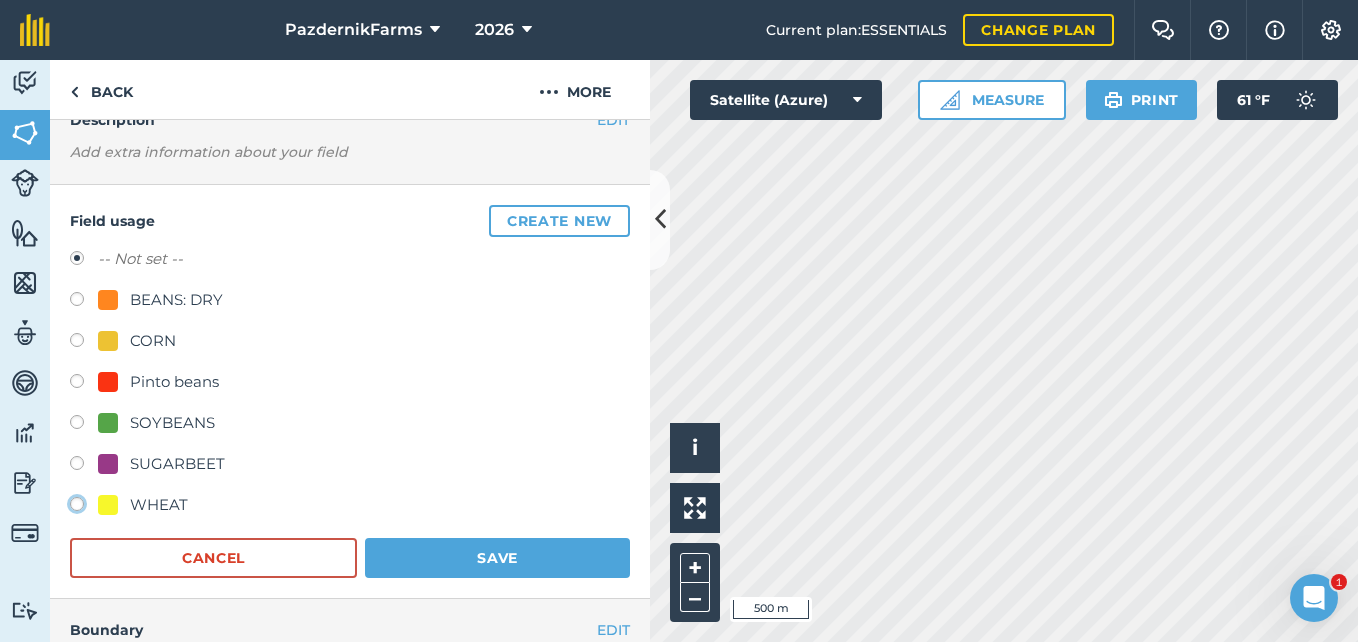 radio on "true" 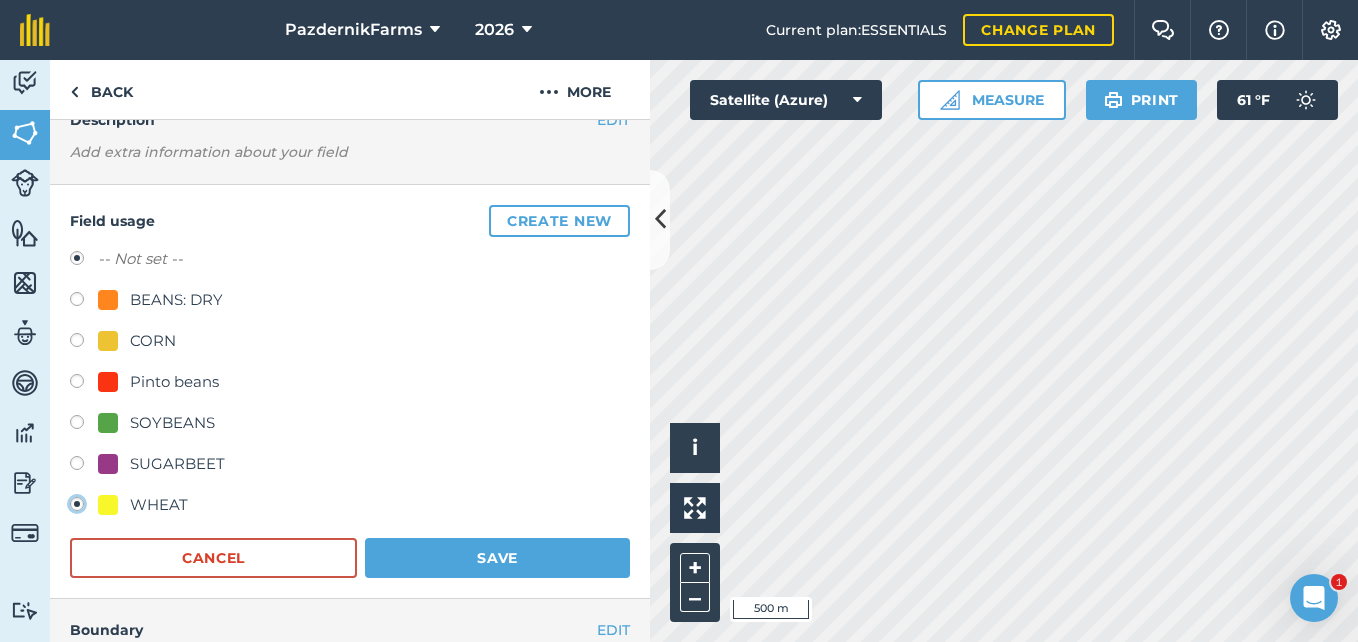 radio on "false" 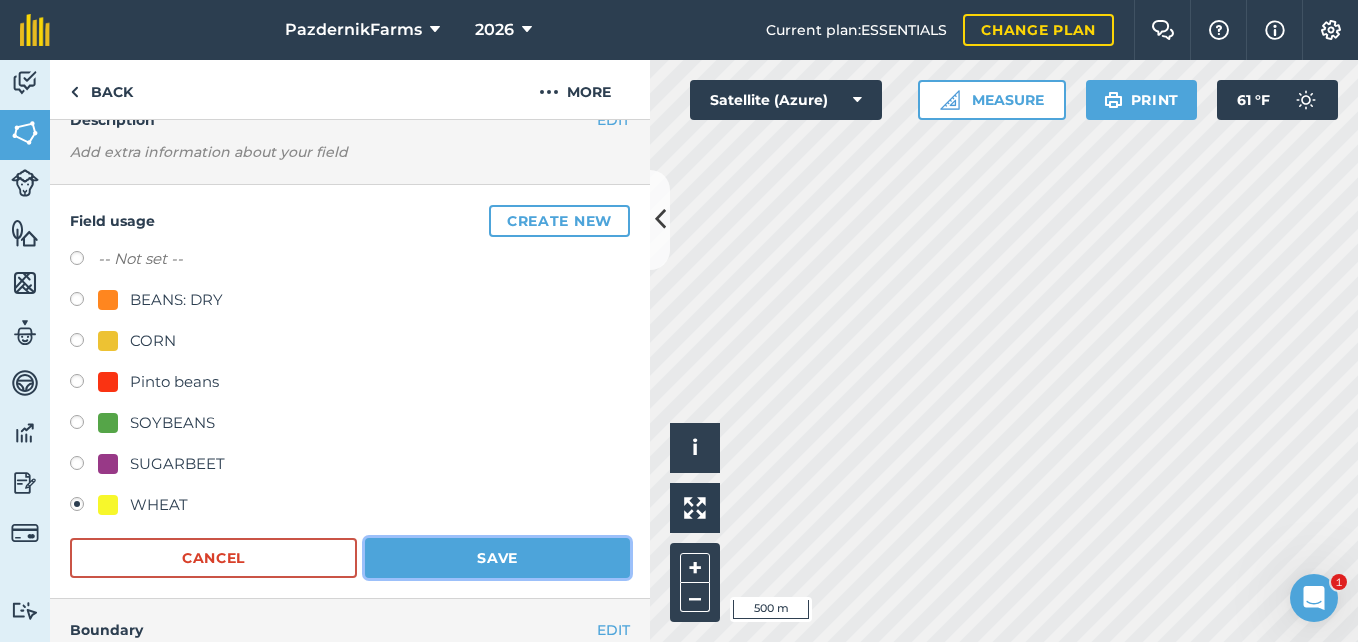 click on "Save" at bounding box center [497, 558] 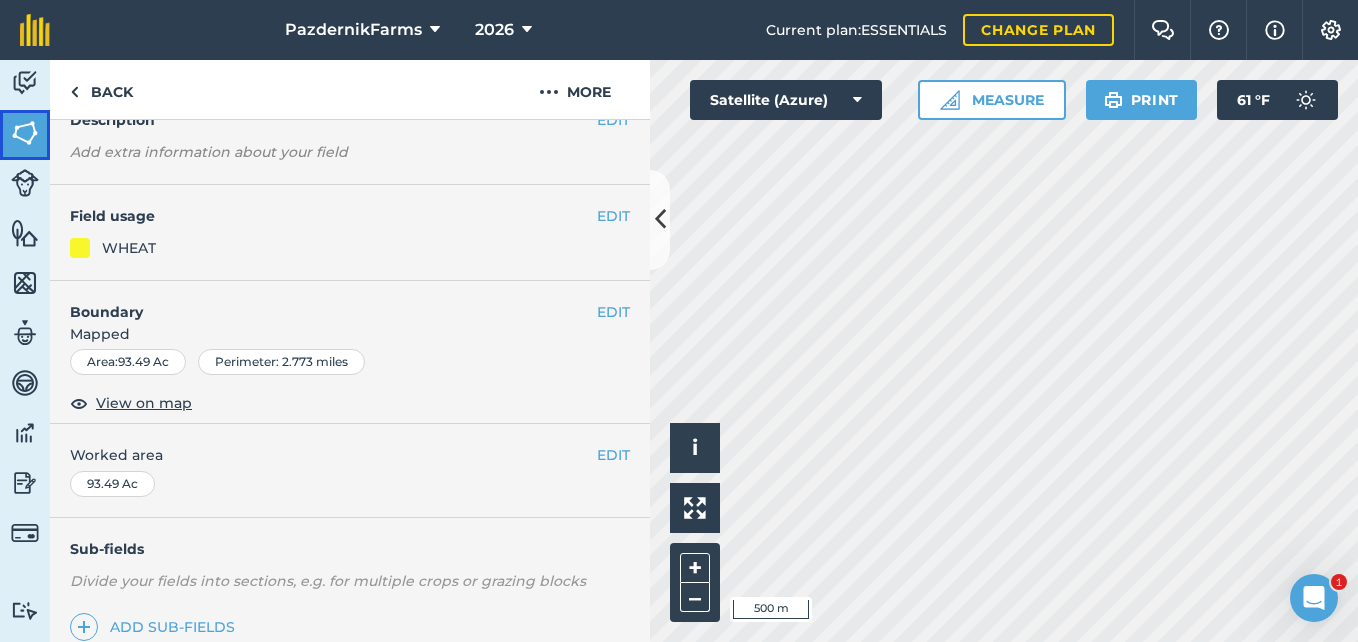 drag, startPoint x: 7, startPoint y: 134, endPoint x: 43, endPoint y: 145, distance: 37.64306 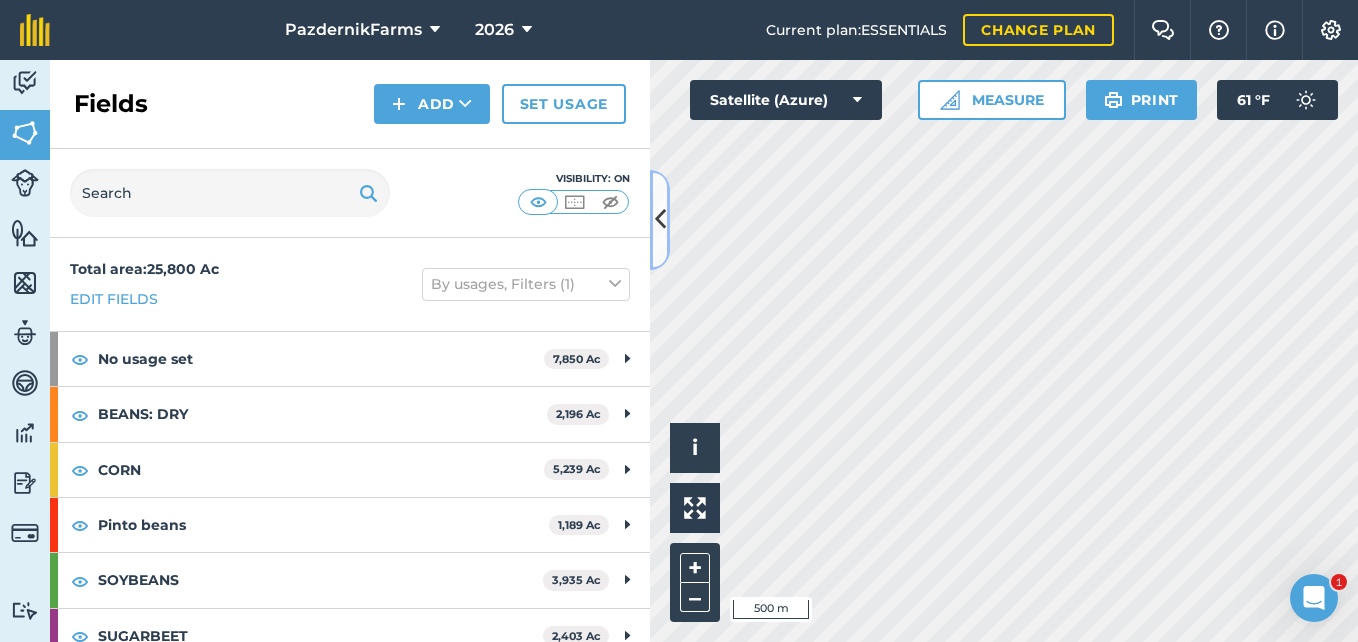 click at bounding box center [660, 220] 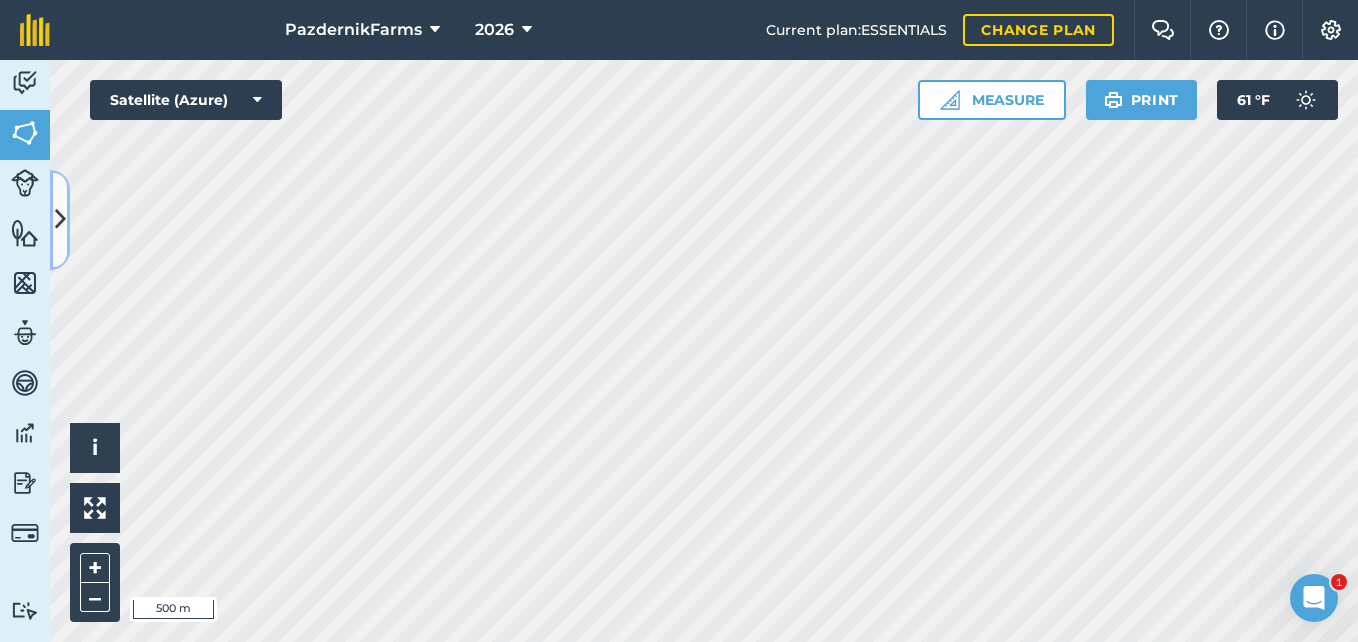 click at bounding box center (60, 219) 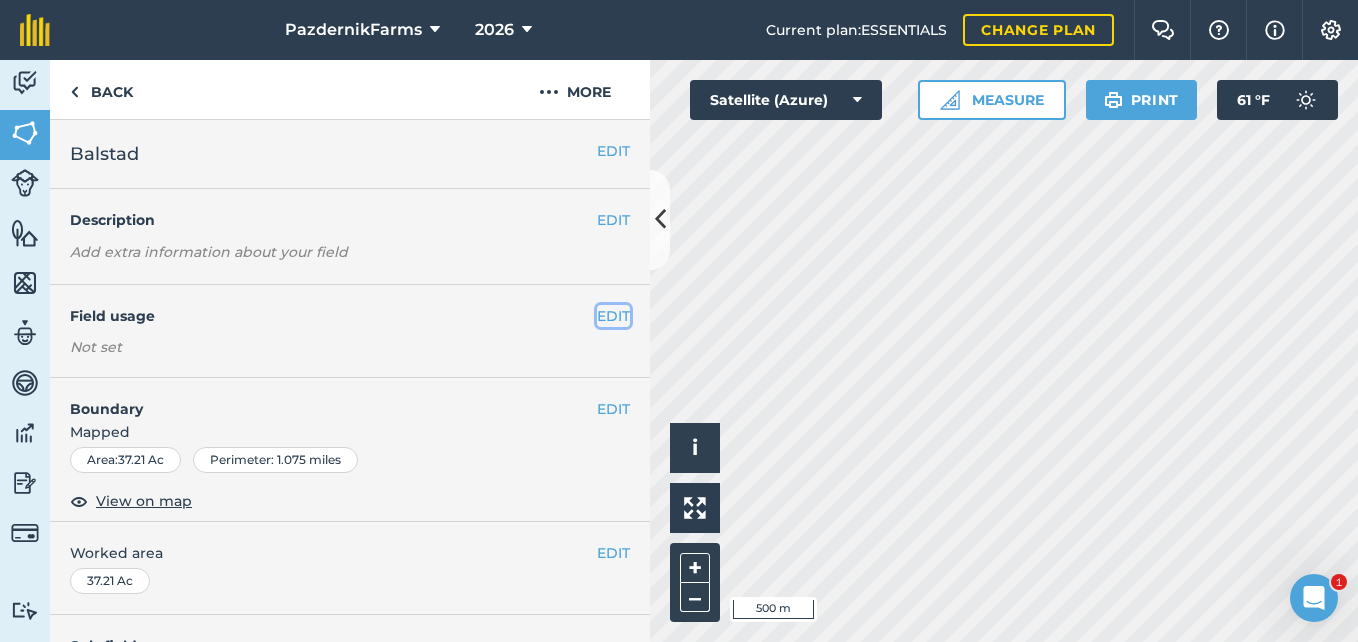 click on "EDIT" at bounding box center (613, 316) 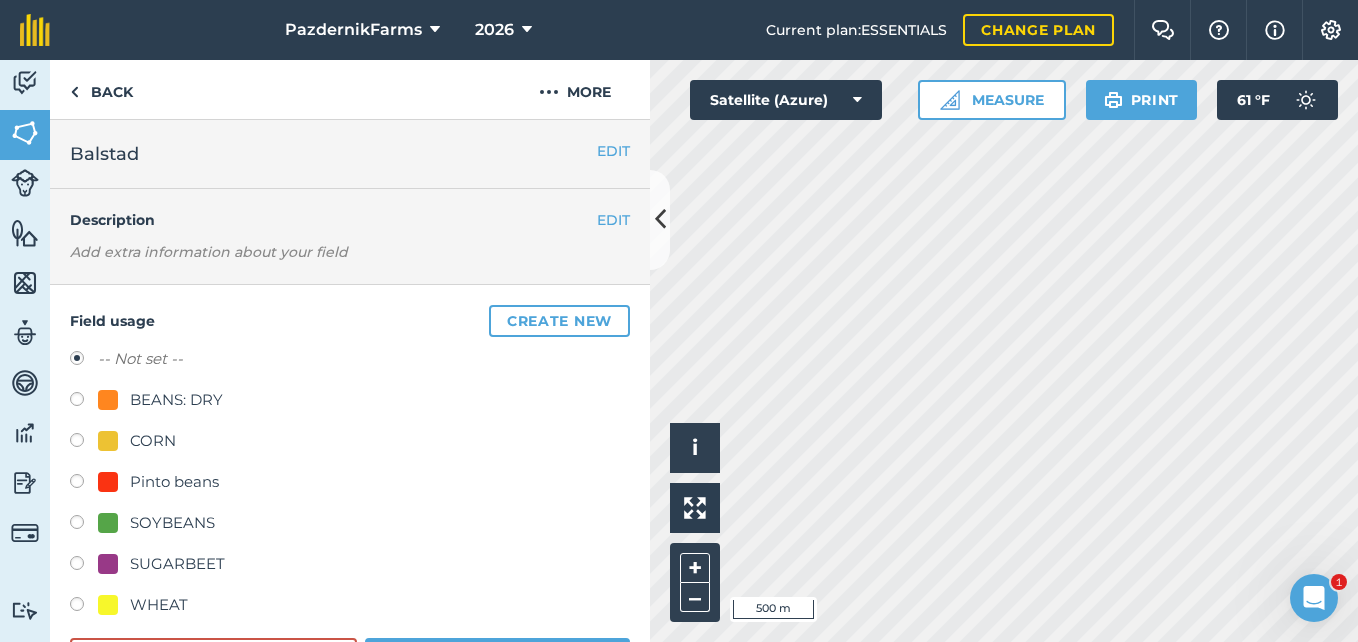 click at bounding box center (84, 484) 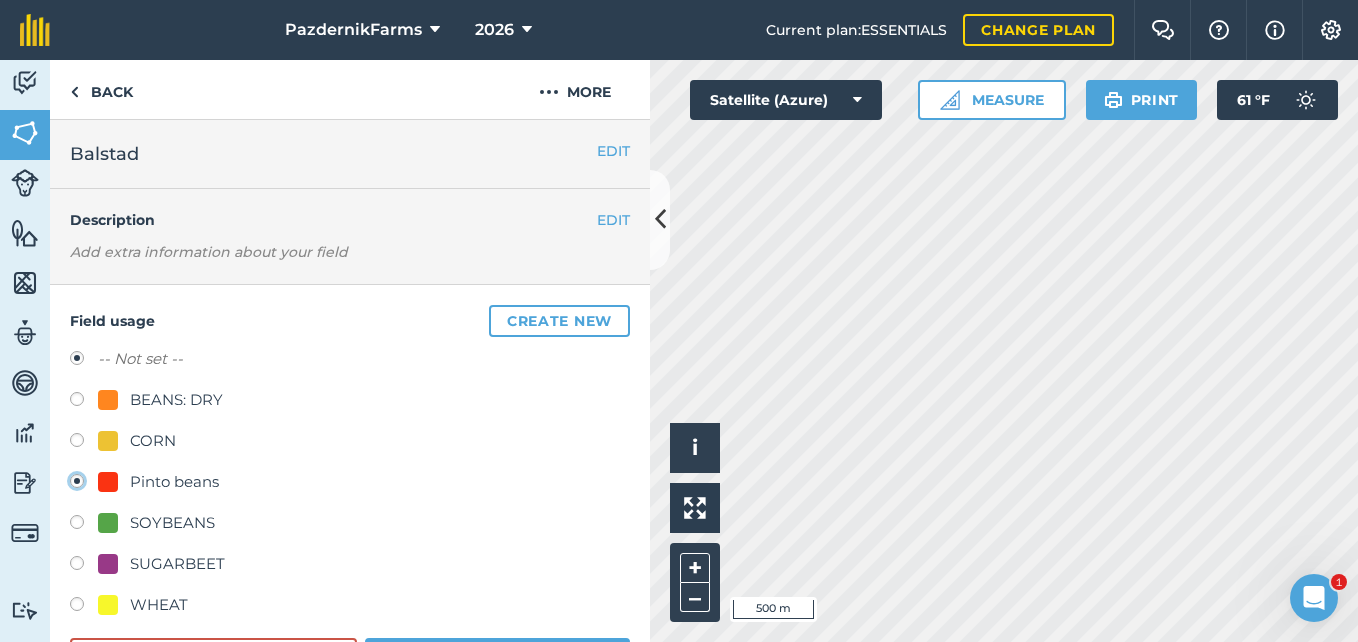 radio on "true" 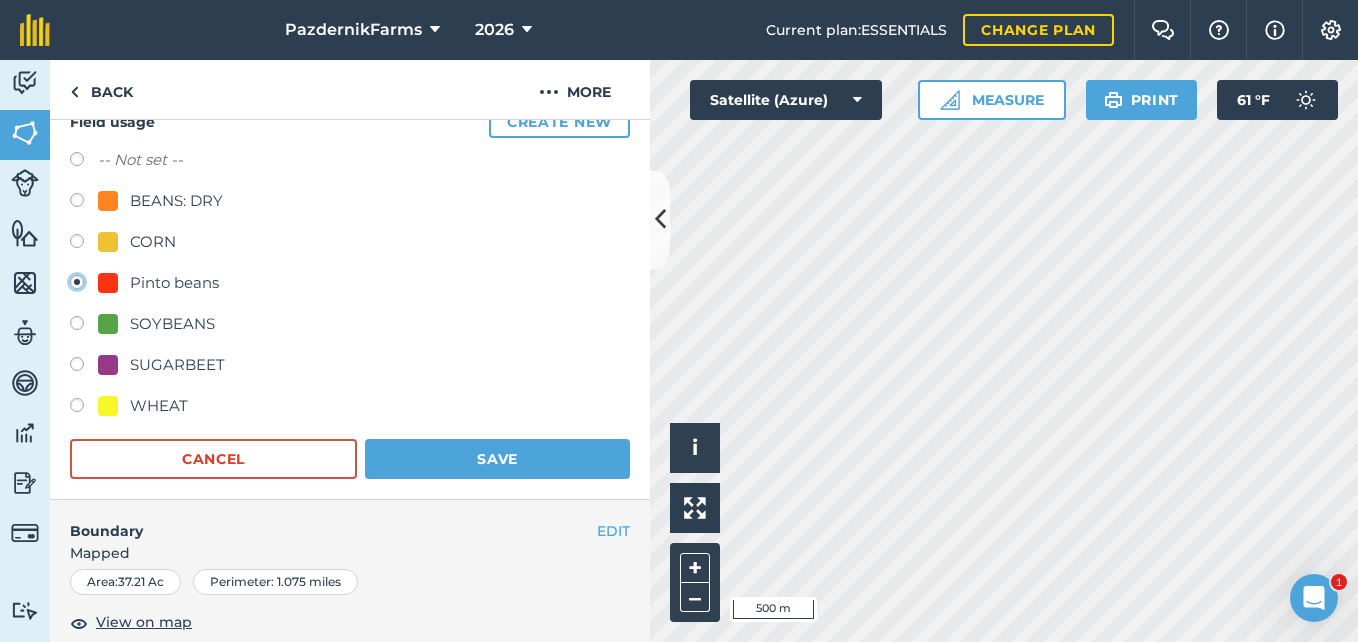 scroll, scrollTop: 200, scrollLeft: 0, axis: vertical 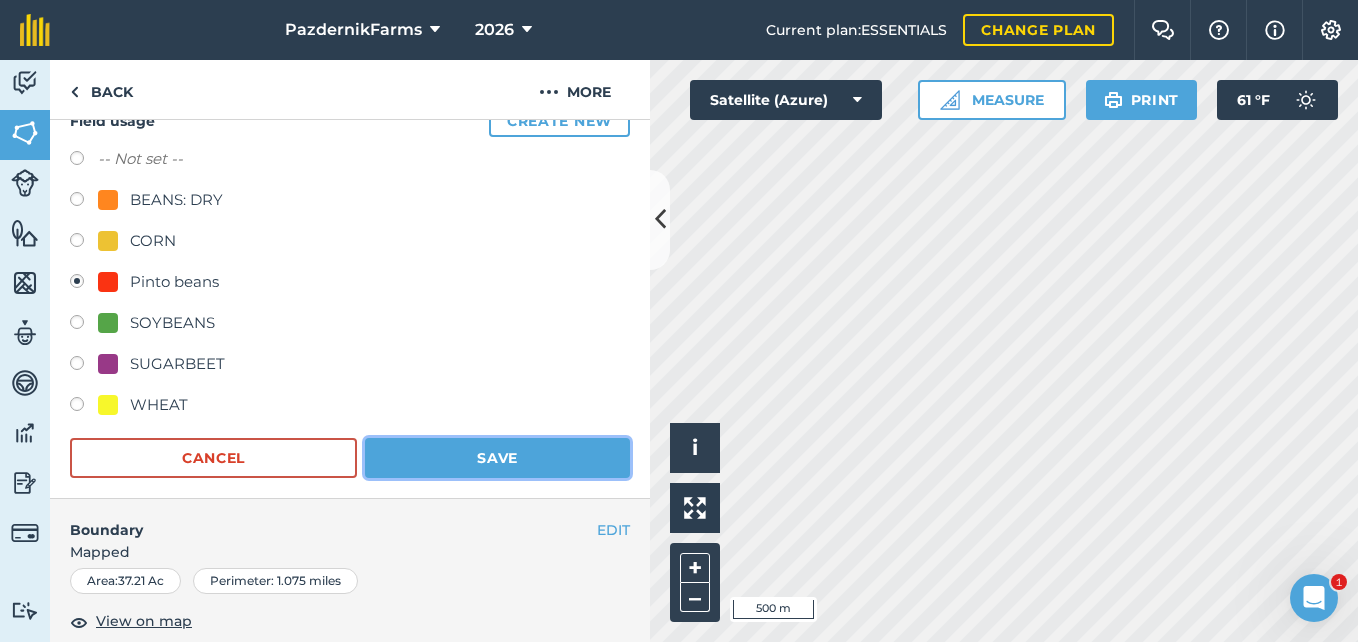 click on "Save" at bounding box center (497, 458) 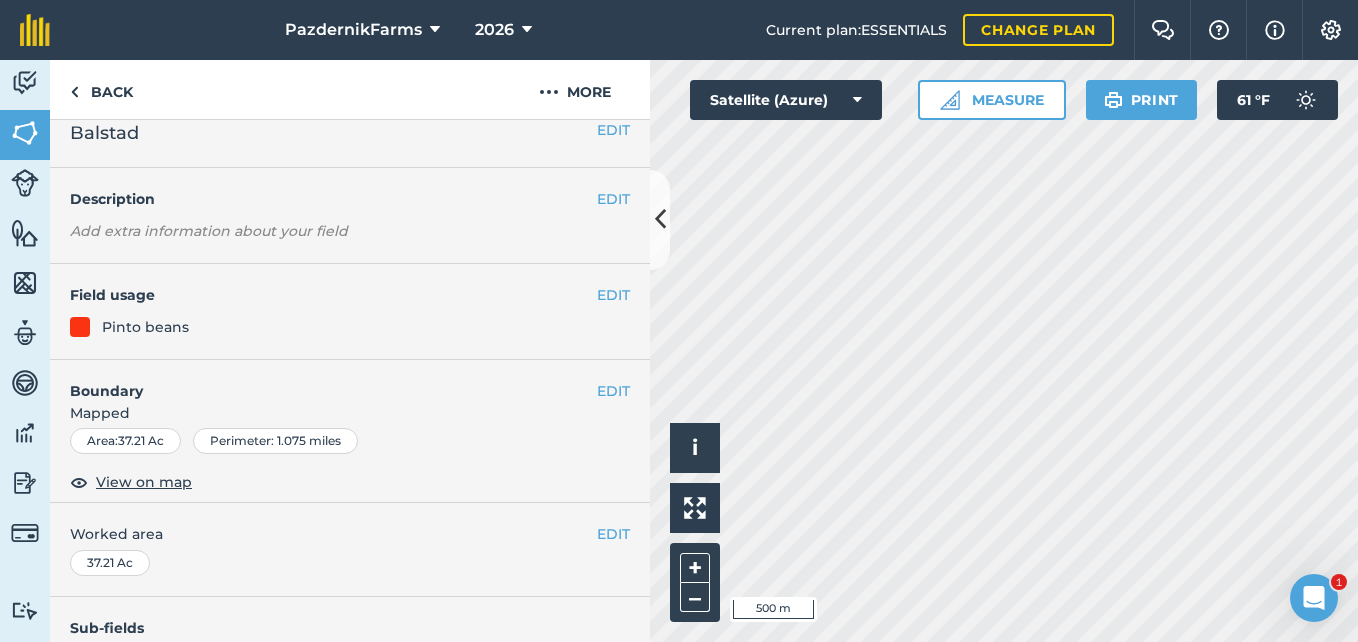 scroll, scrollTop: 0, scrollLeft: 0, axis: both 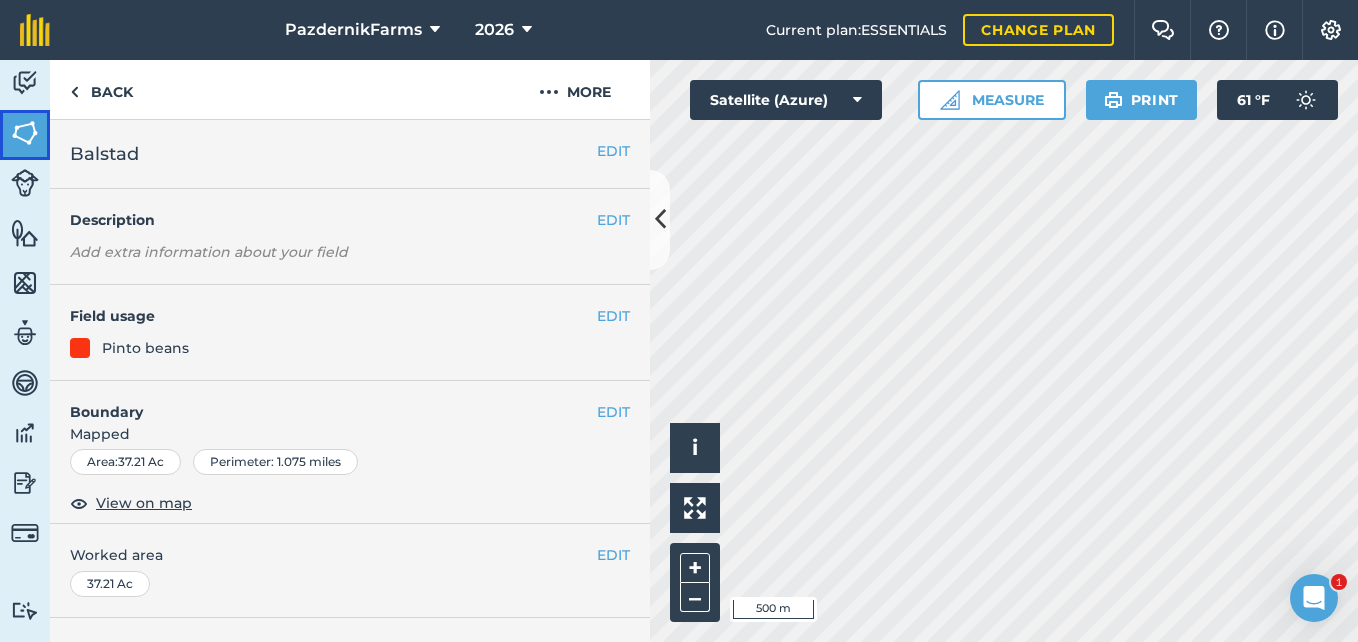 click at bounding box center [25, 133] 